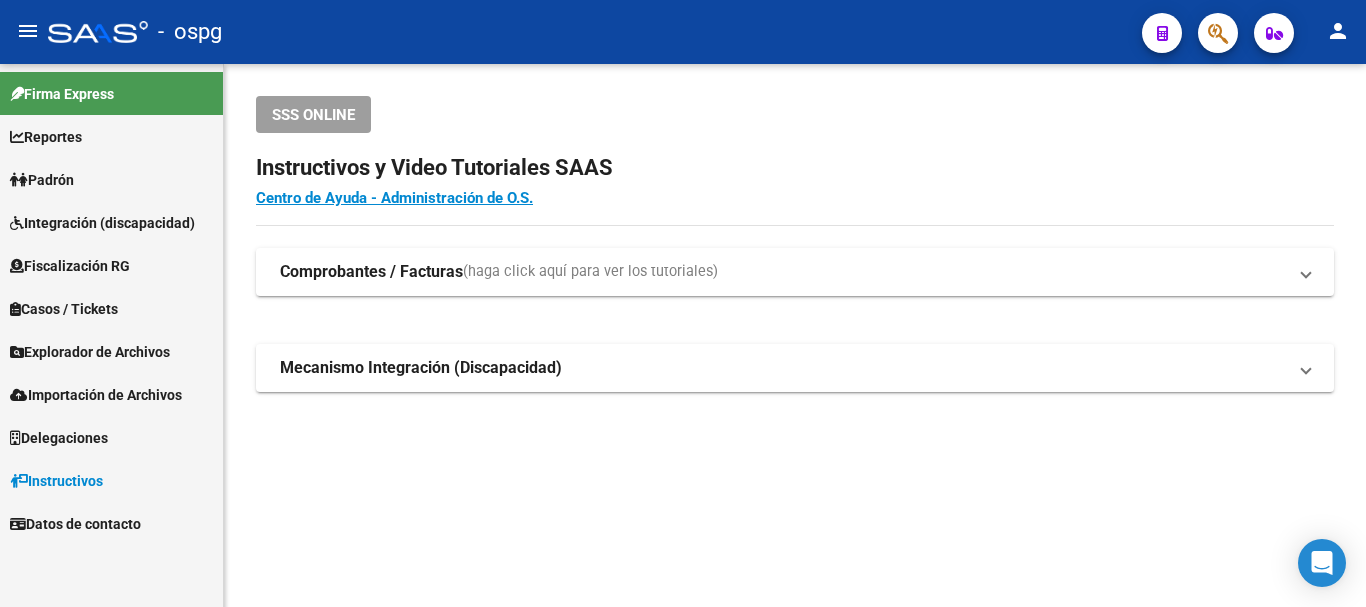scroll, scrollTop: 0, scrollLeft: 0, axis: both 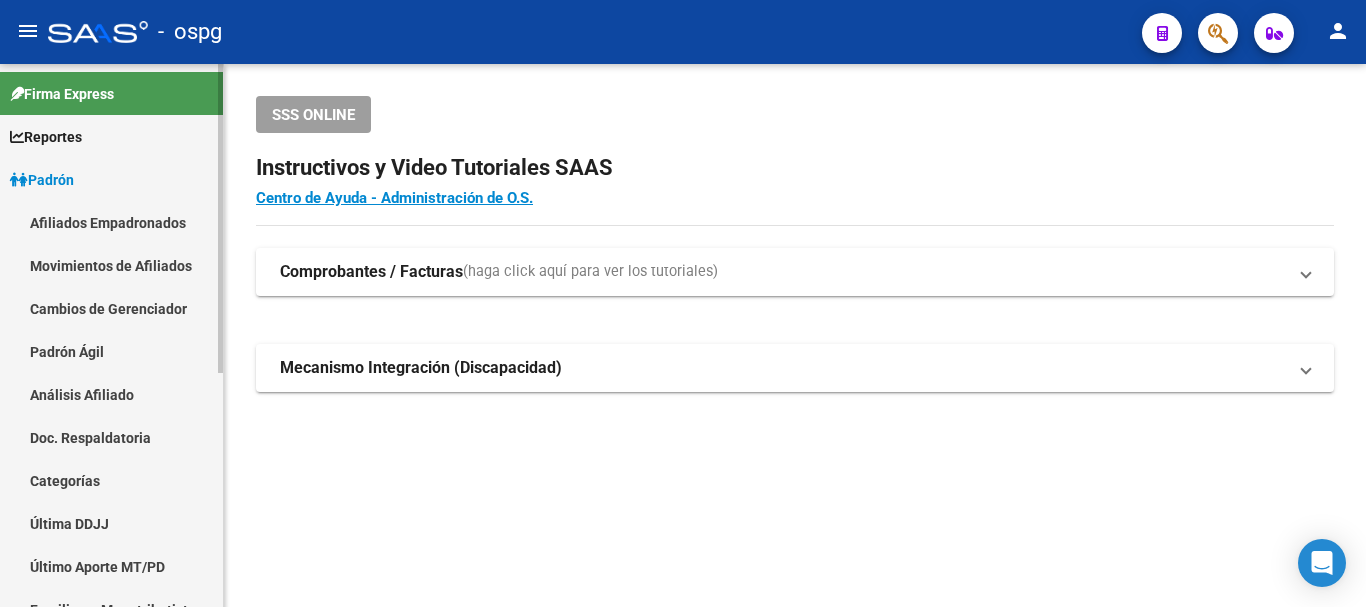 click on "Análisis Afiliado" at bounding box center (111, 394) 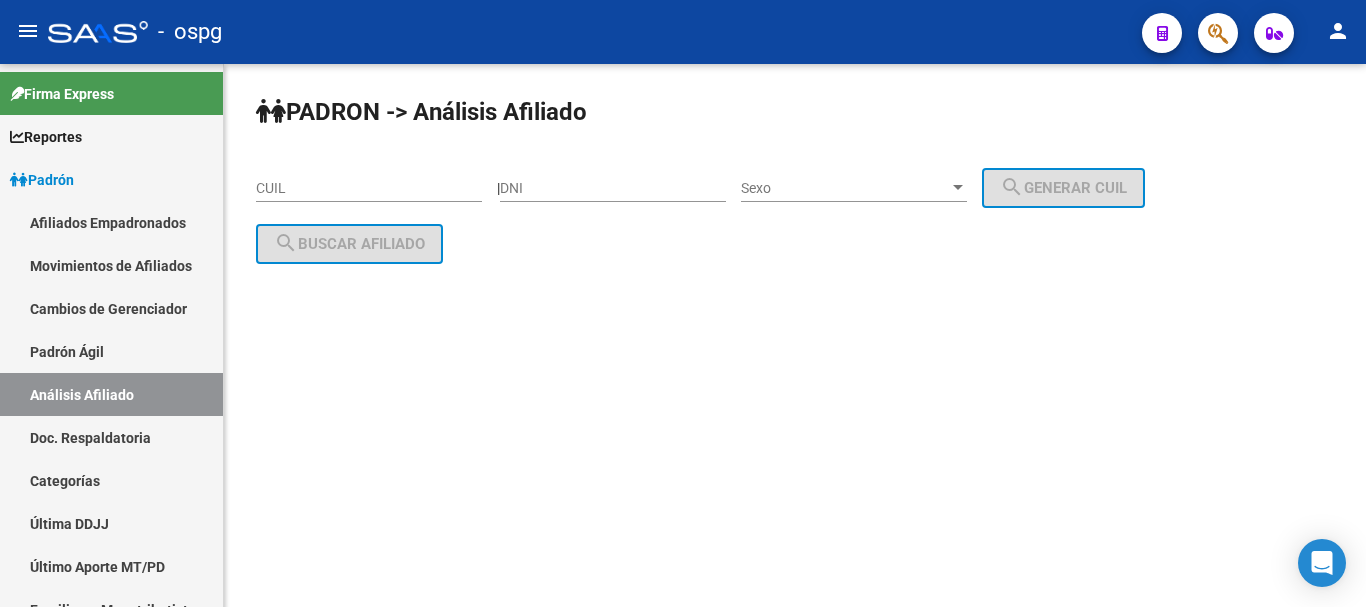 click on "CUIL" at bounding box center (369, 188) 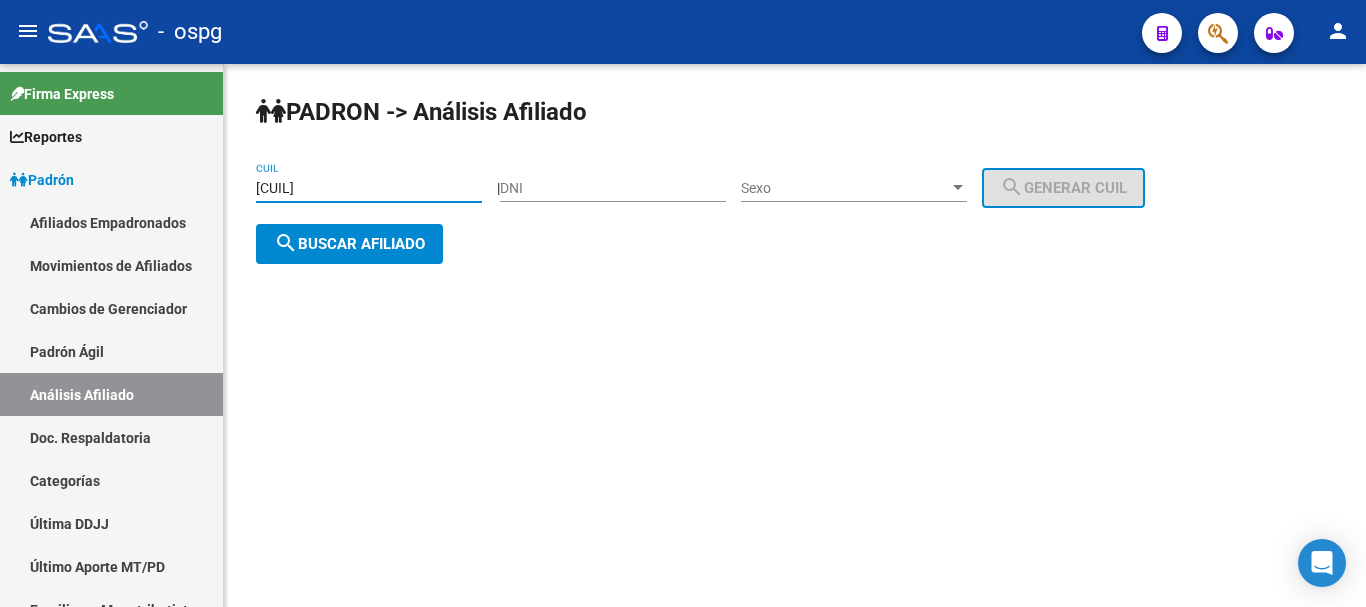click on "search  Buscar afiliado" 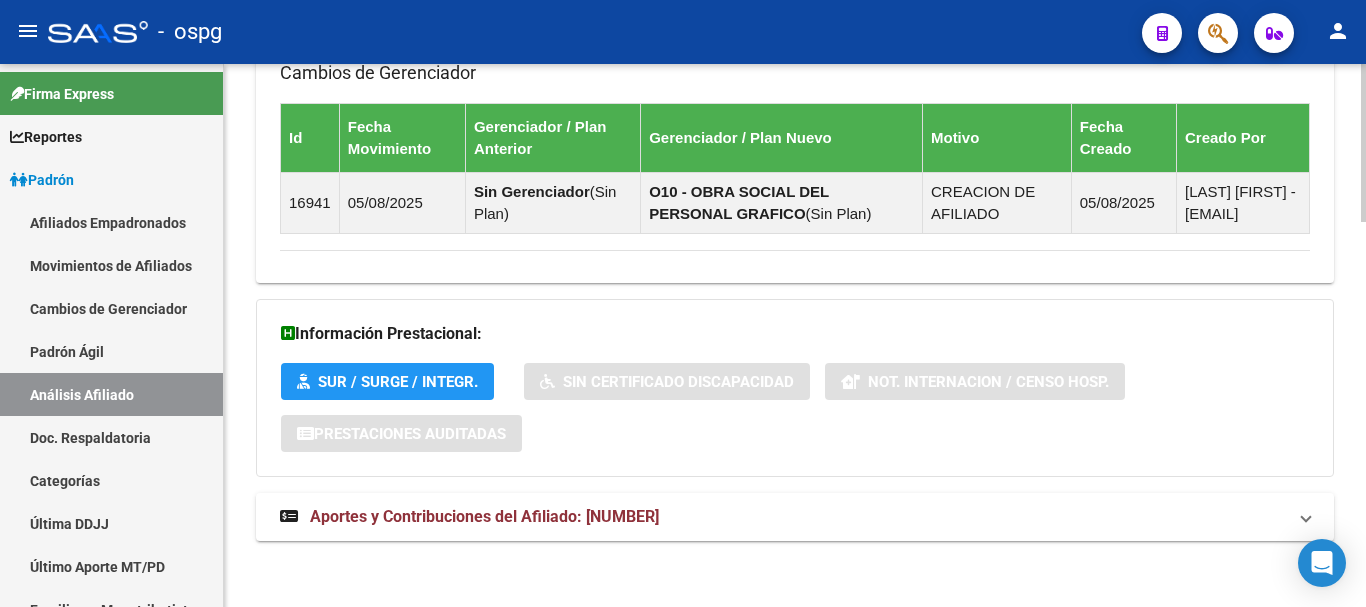 scroll, scrollTop: 1325, scrollLeft: 0, axis: vertical 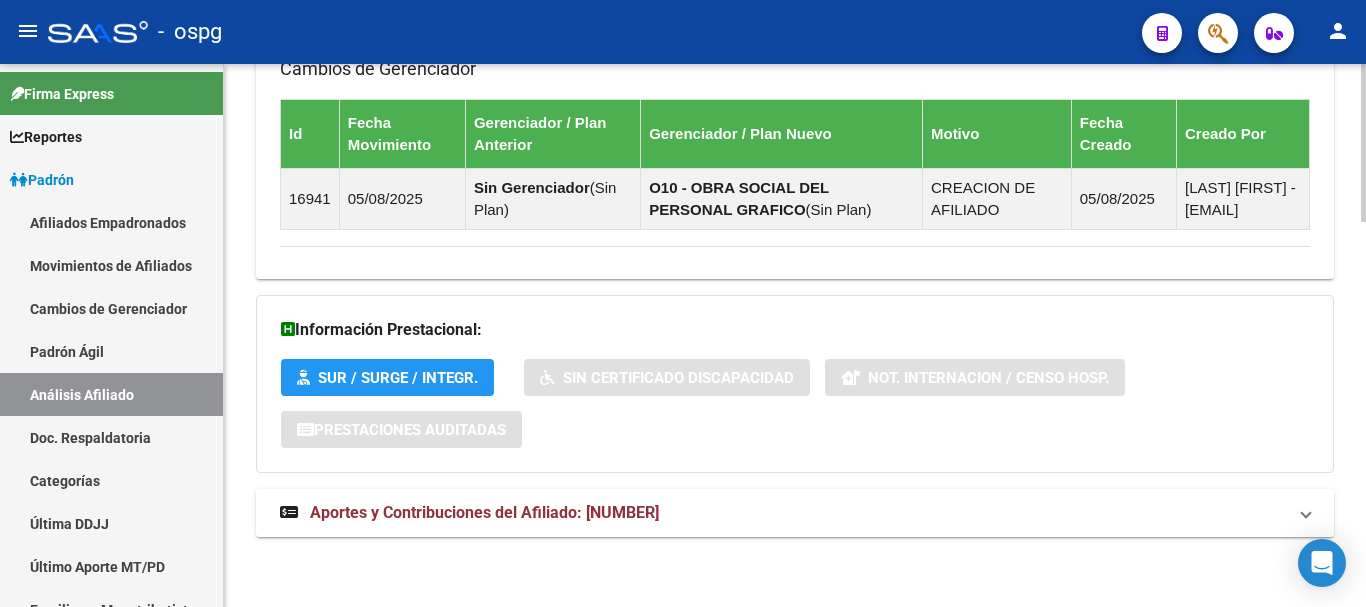 click on "Aportes y Contribuciones del Afiliado: [NUMBER]" at bounding box center (795, 513) 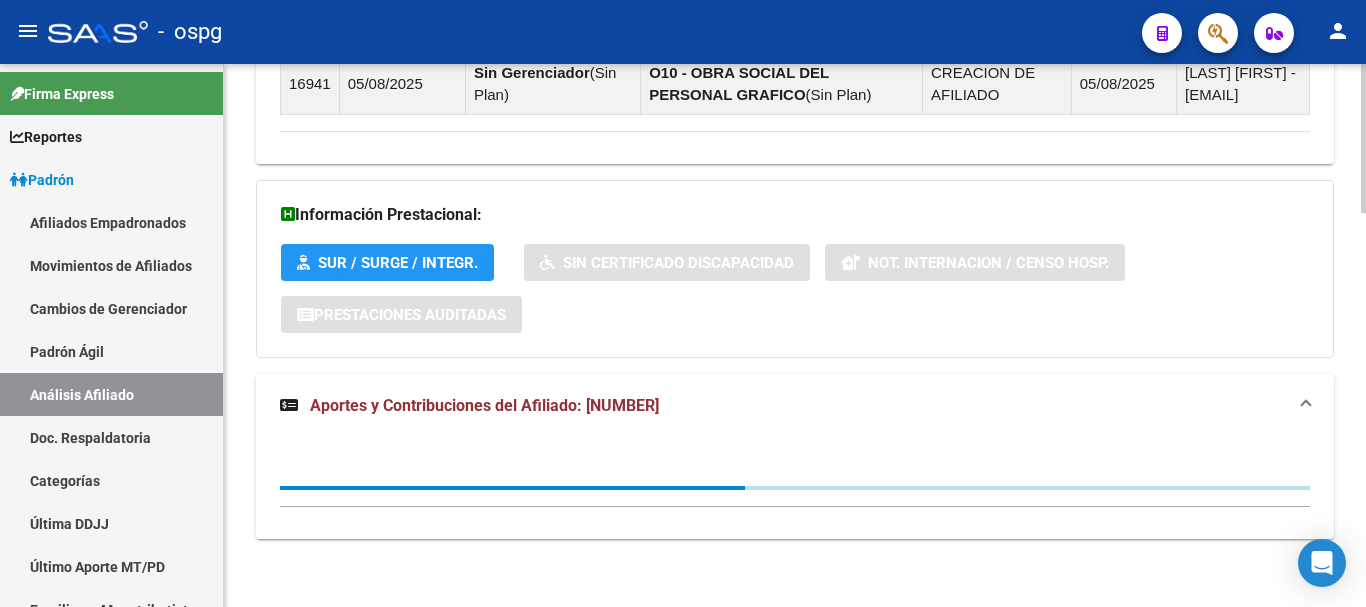scroll, scrollTop: 1442, scrollLeft: 0, axis: vertical 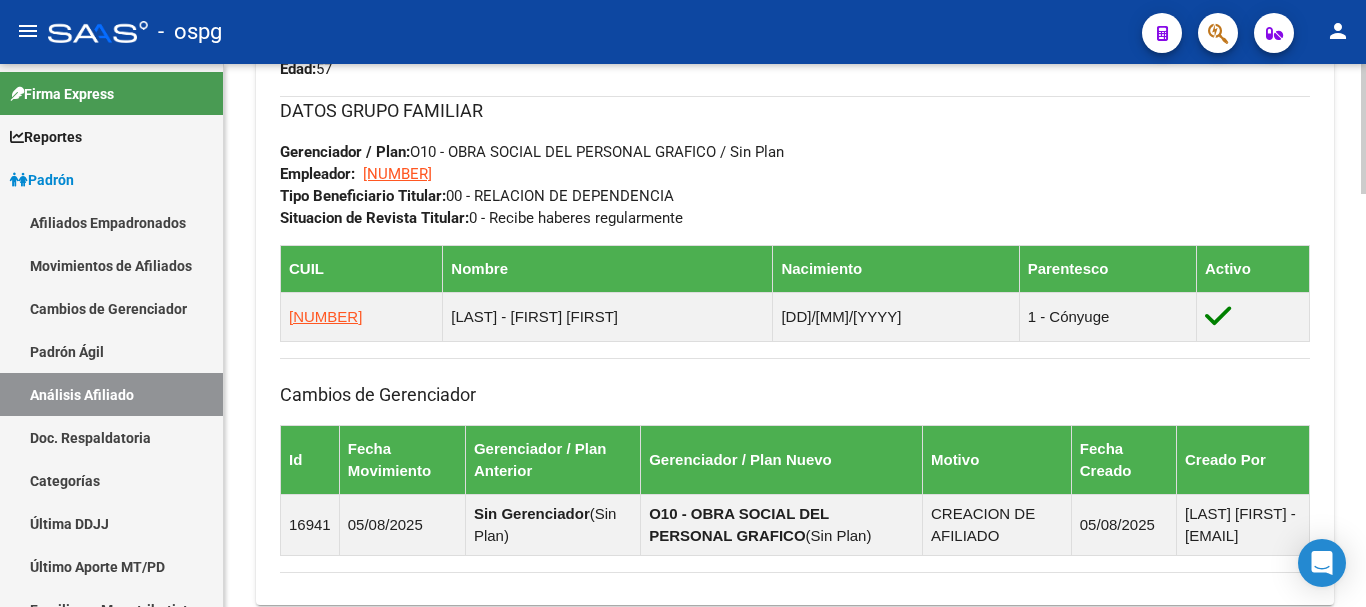 click 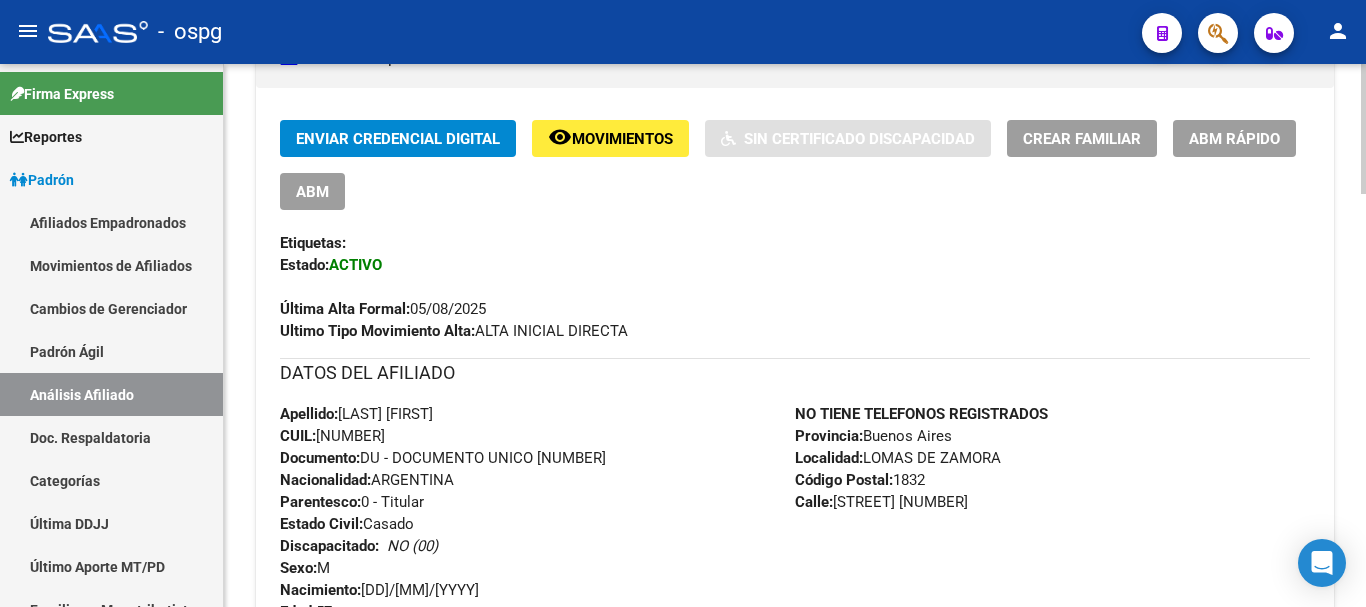 click 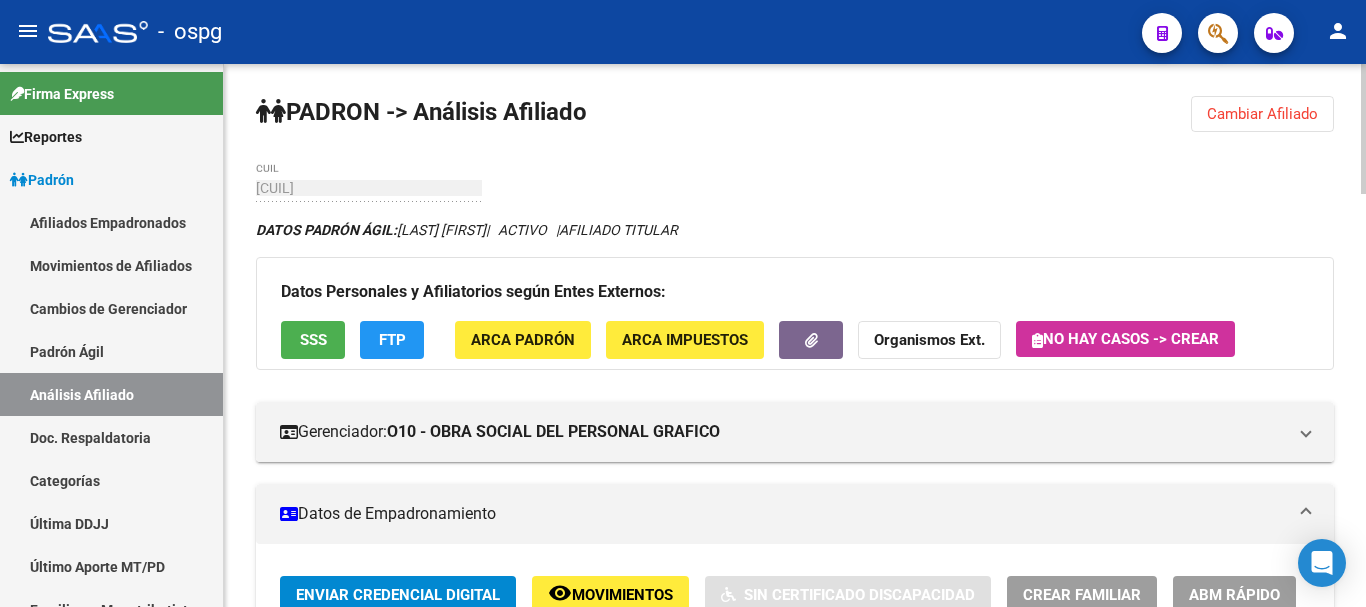 click 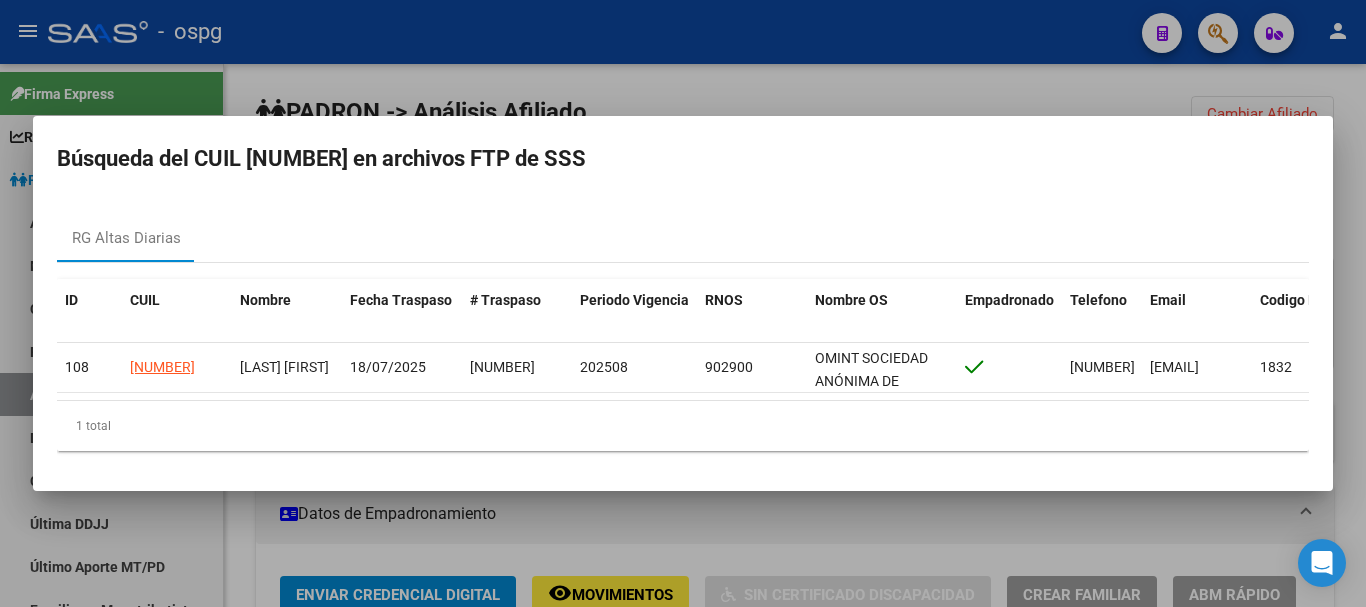 click at bounding box center (683, 303) 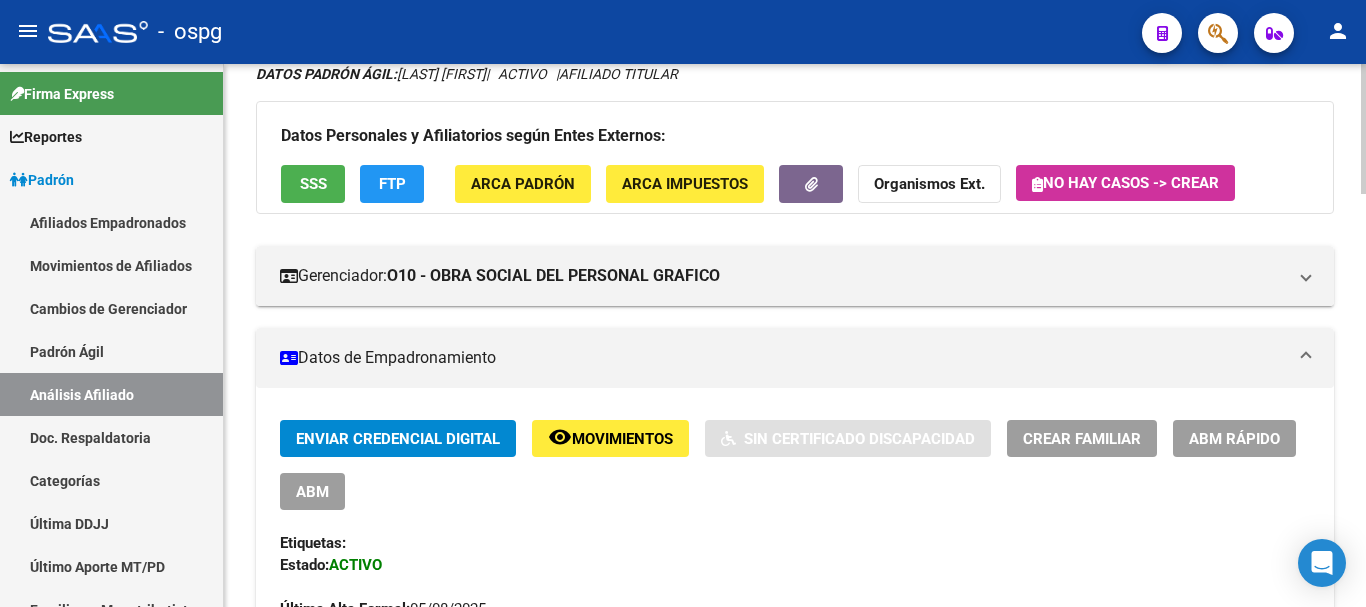 scroll, scrollTop: 300, scrollLeft: 0, axis: vertical 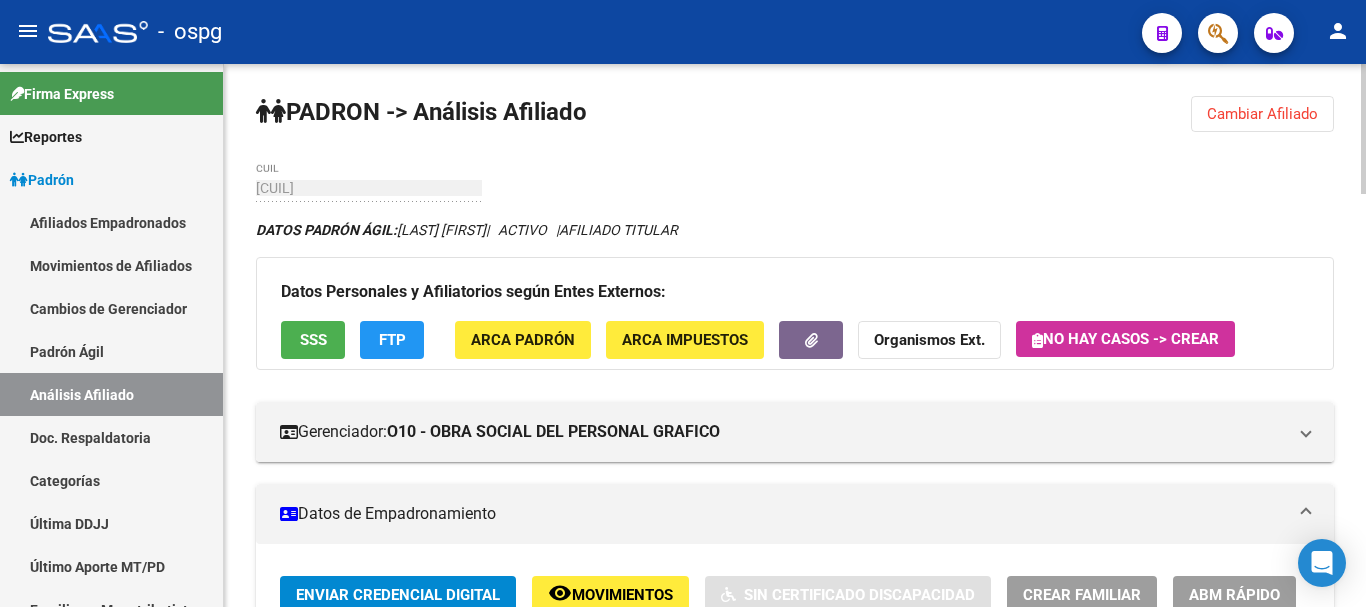 click on "Cambiar Afiliado" 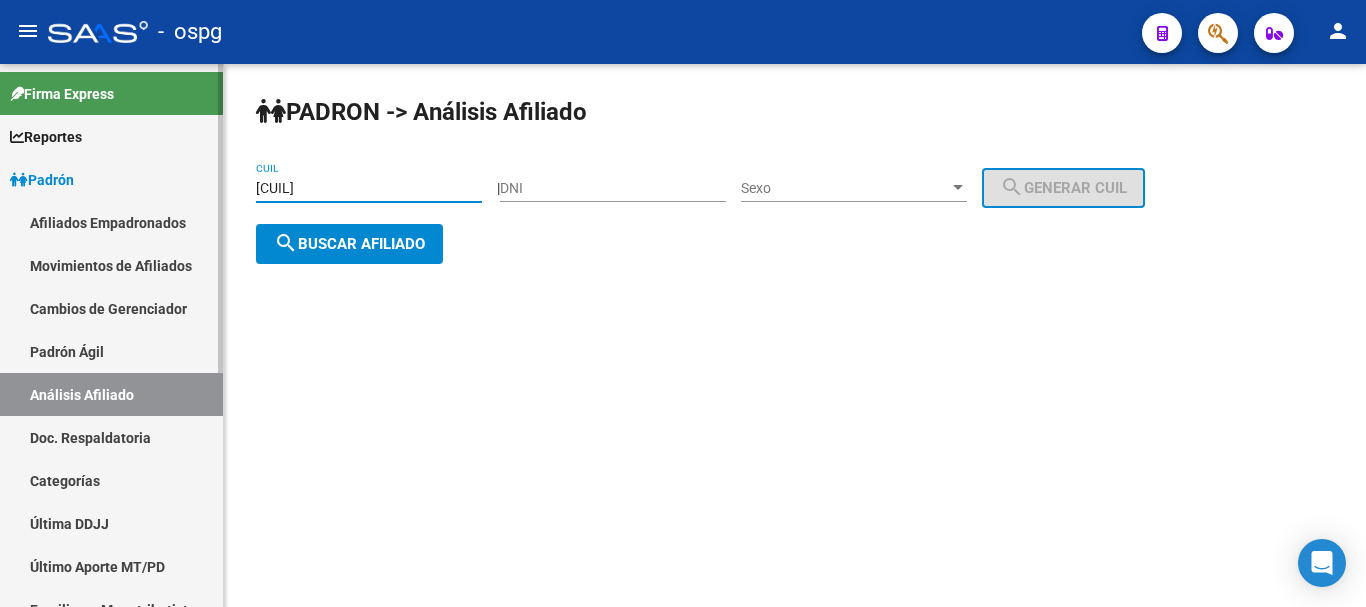 drag, startPoint x: 381, startPoint y: 187, endPoint x: 0, endPoint y: 197, distance: 381.13123 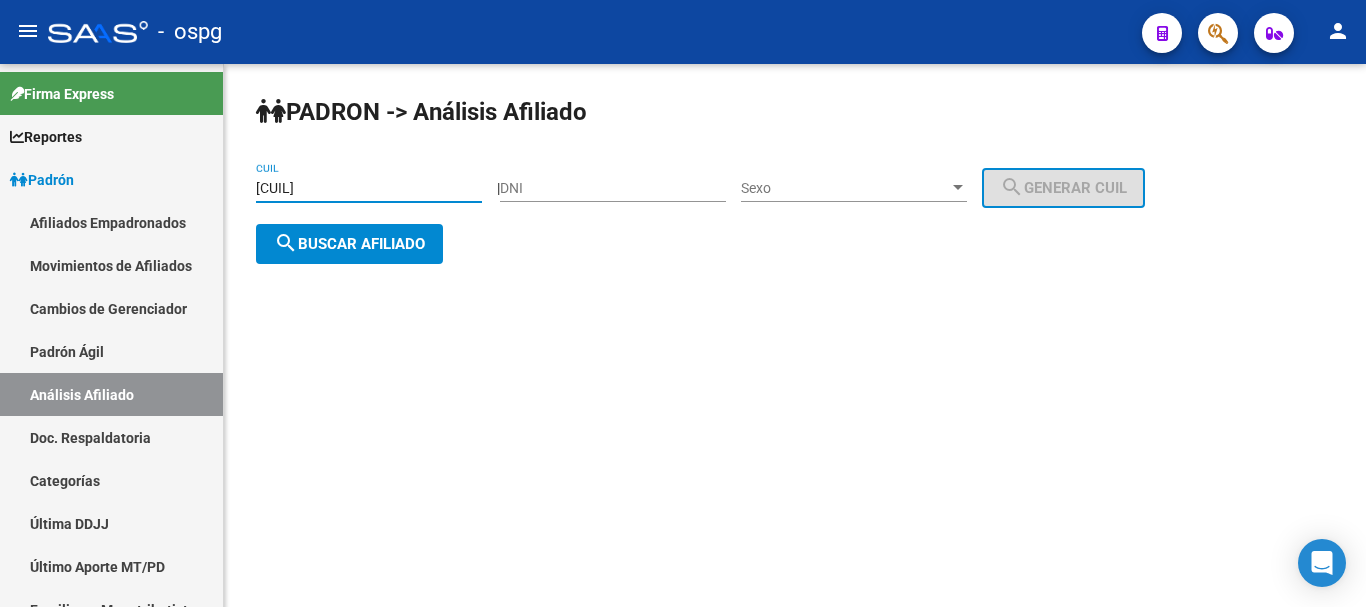 type on "[CUIL]" 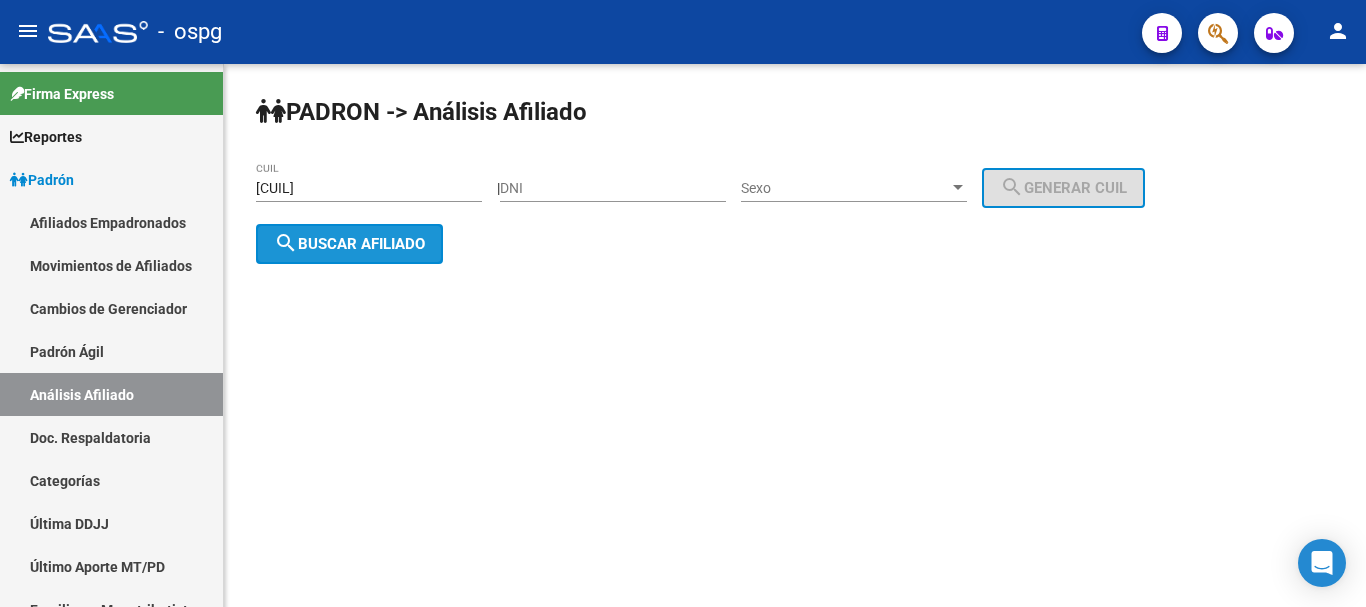 click on "search  Buscar afiliado" 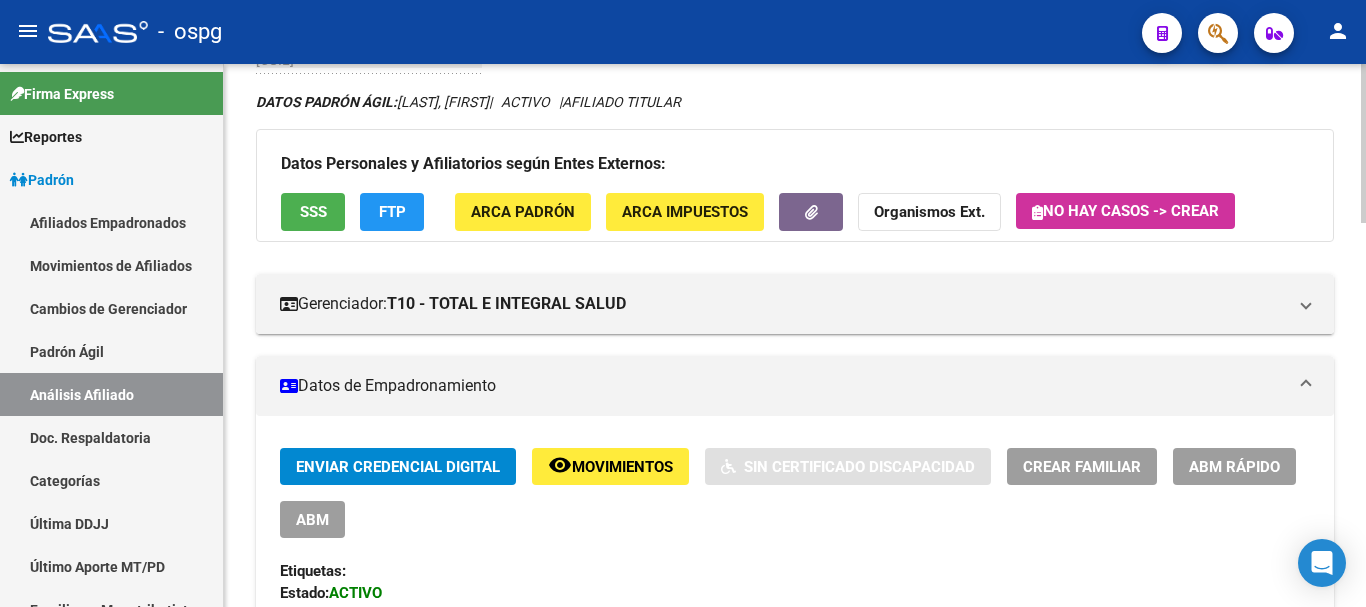 scroll, scrollTop: 200, scrollLeft: 0, axis: vertical 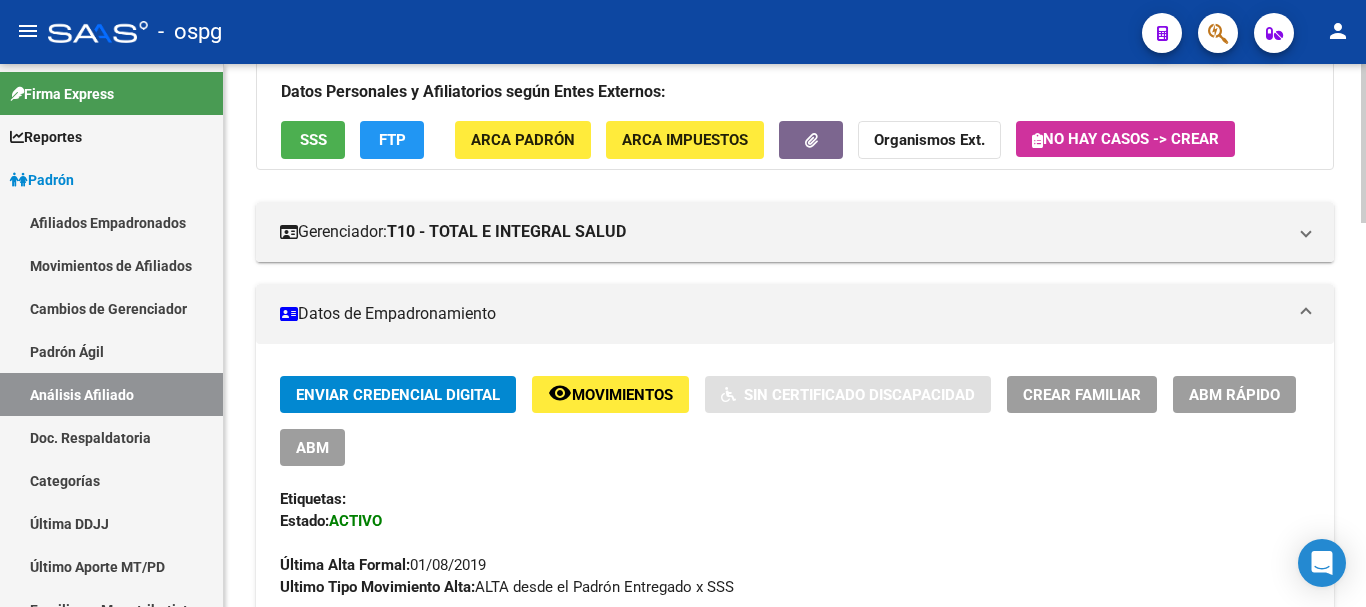 click on "FTP" 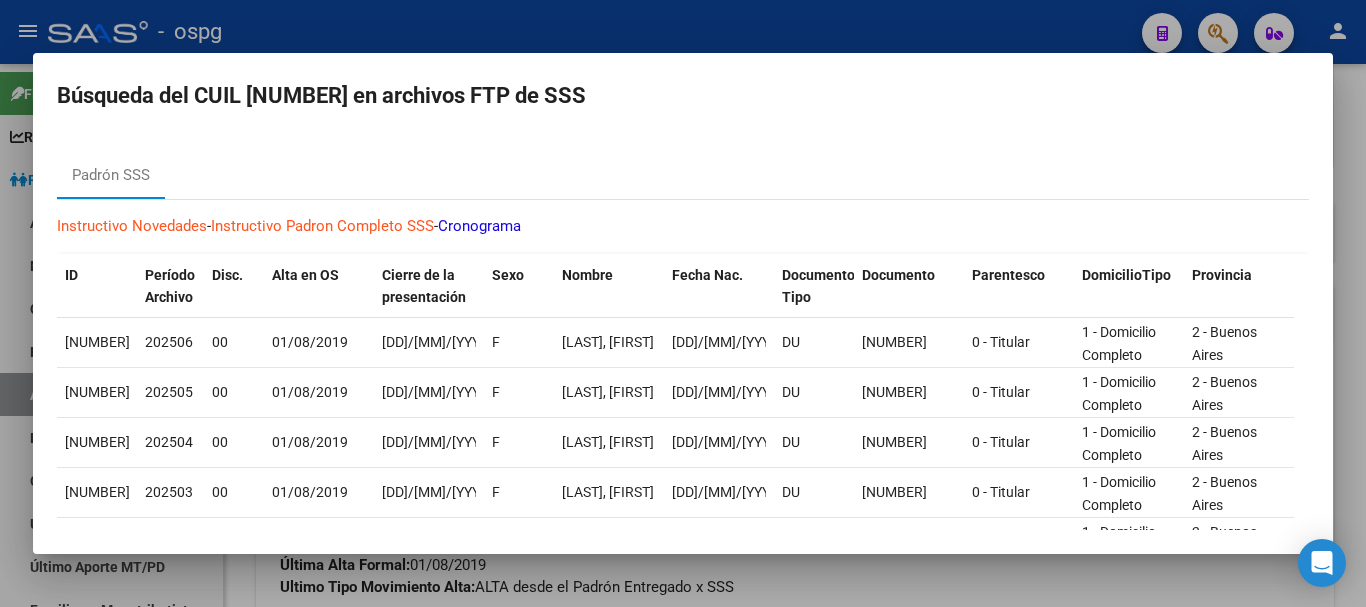 click at bounding box center [683, 303] 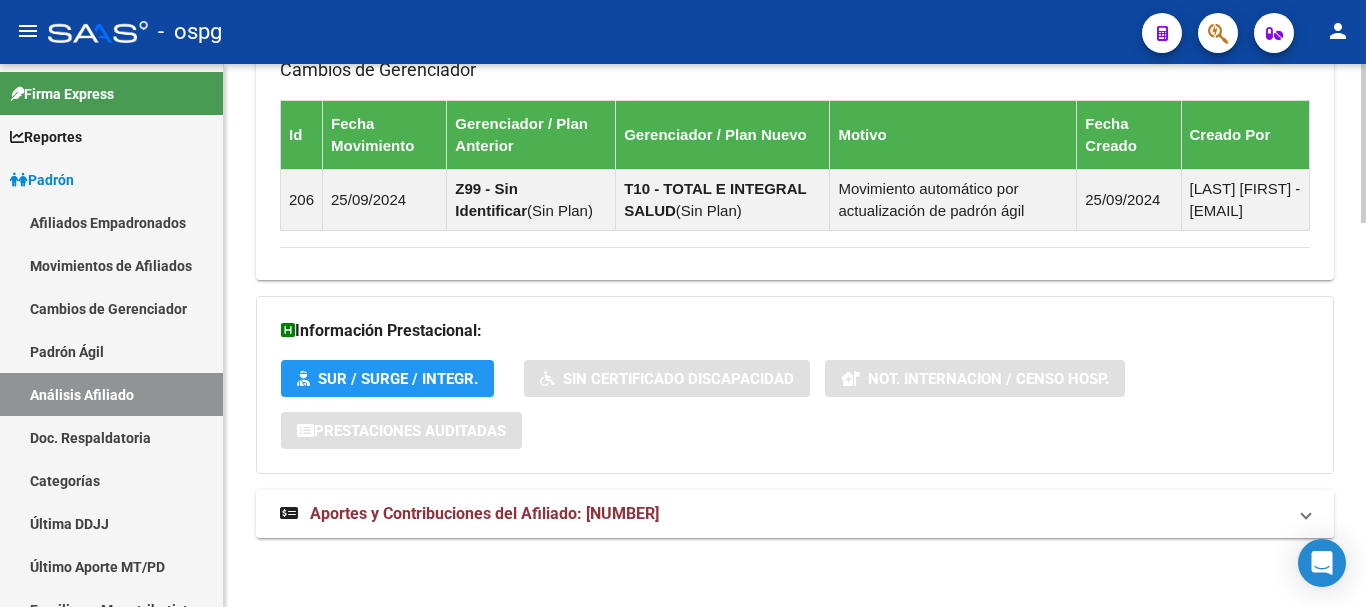 scroll, scrollTop: 1310, scrollLeft: 0, axis: vertical 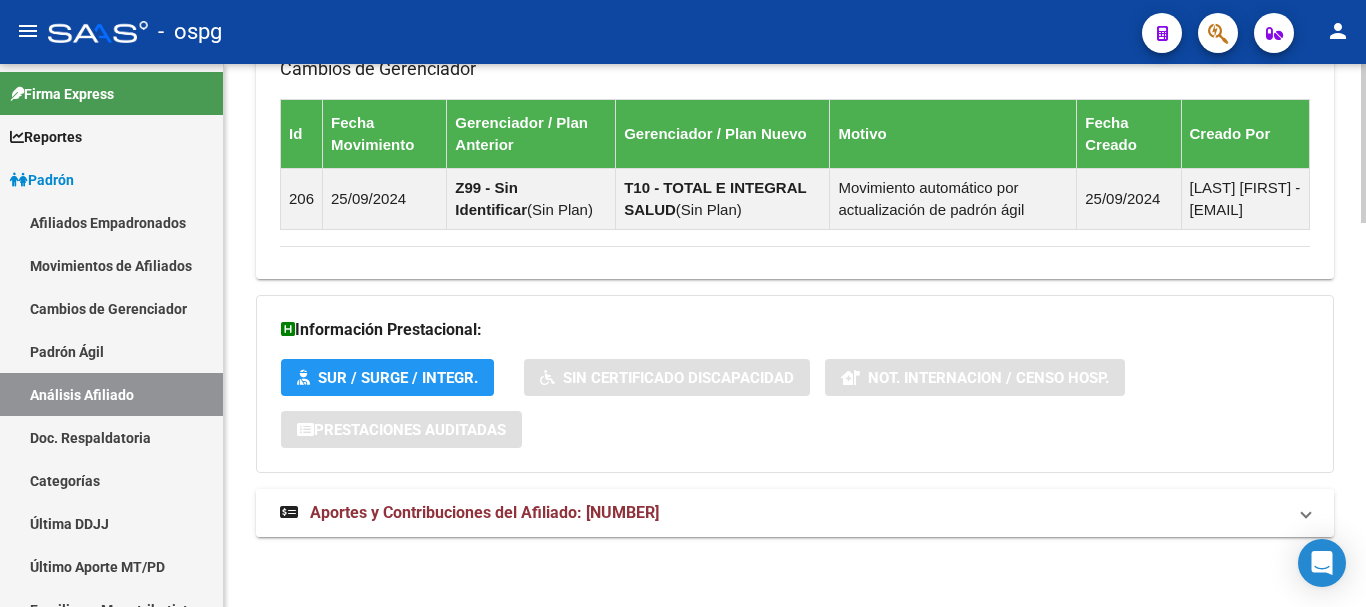 click on "Aportes y Contribuciones del Afiliado: [NUMBER]" at bounding box center (795, 513) 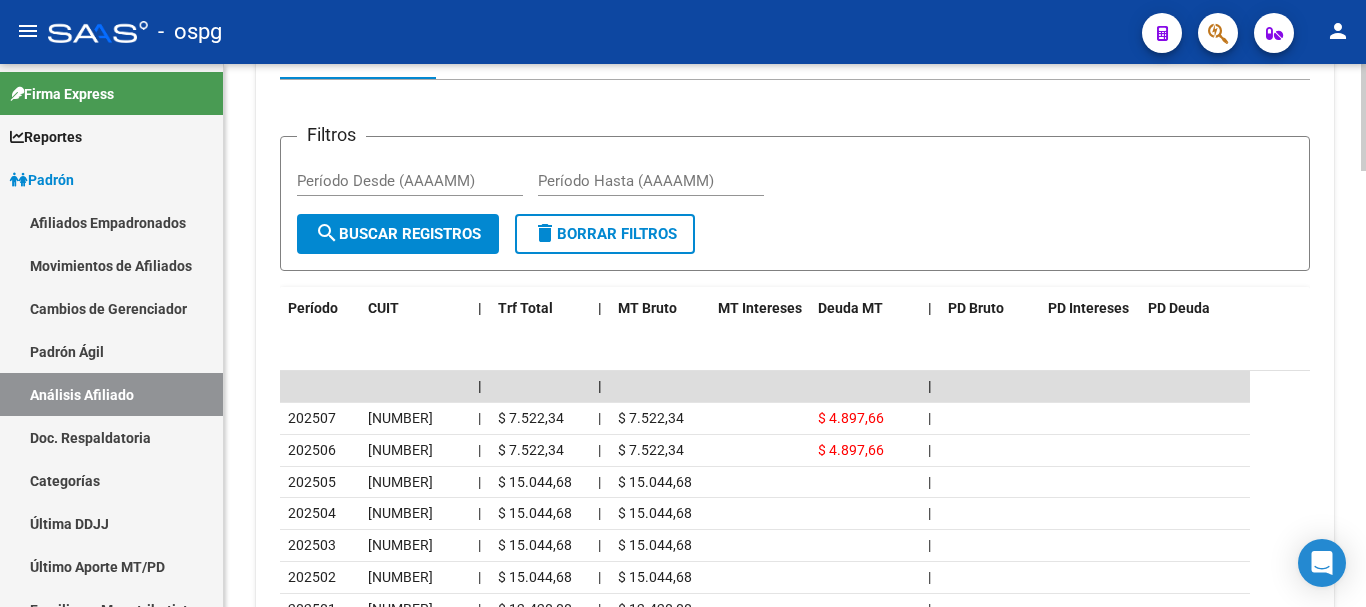 scroll, scrollTop: 1810, scrollLeft: 0, axis: vertical 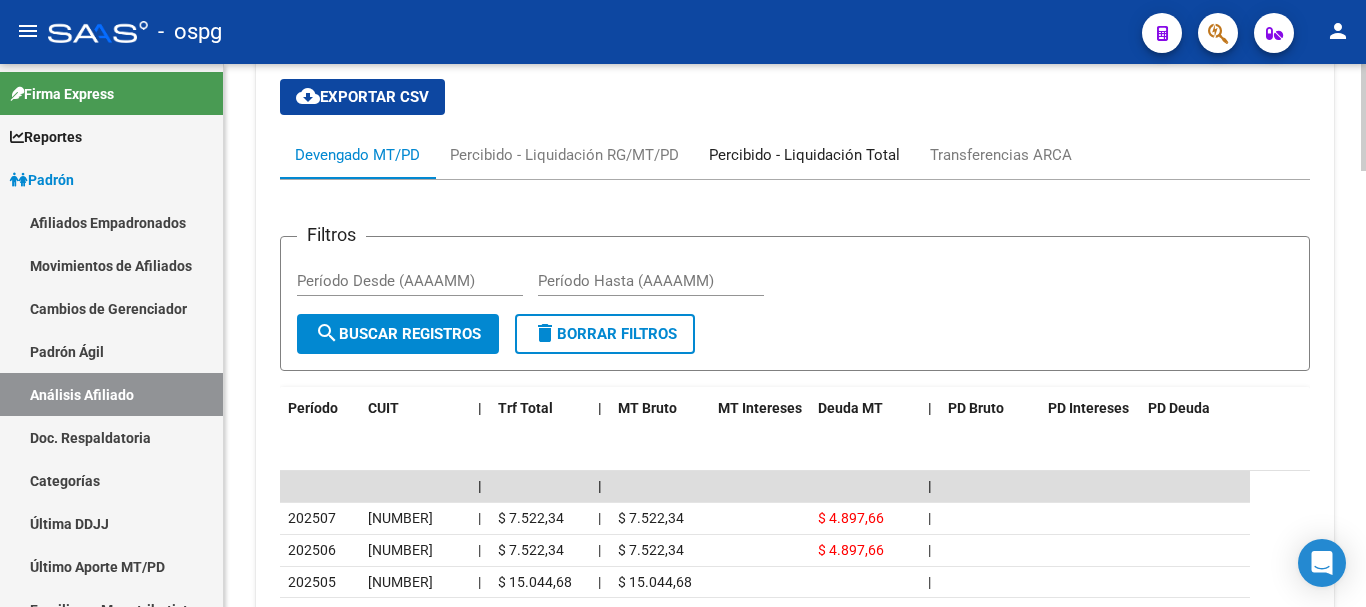 click on "Percibido - Liquidación Total" at bounding box center (804, 155) 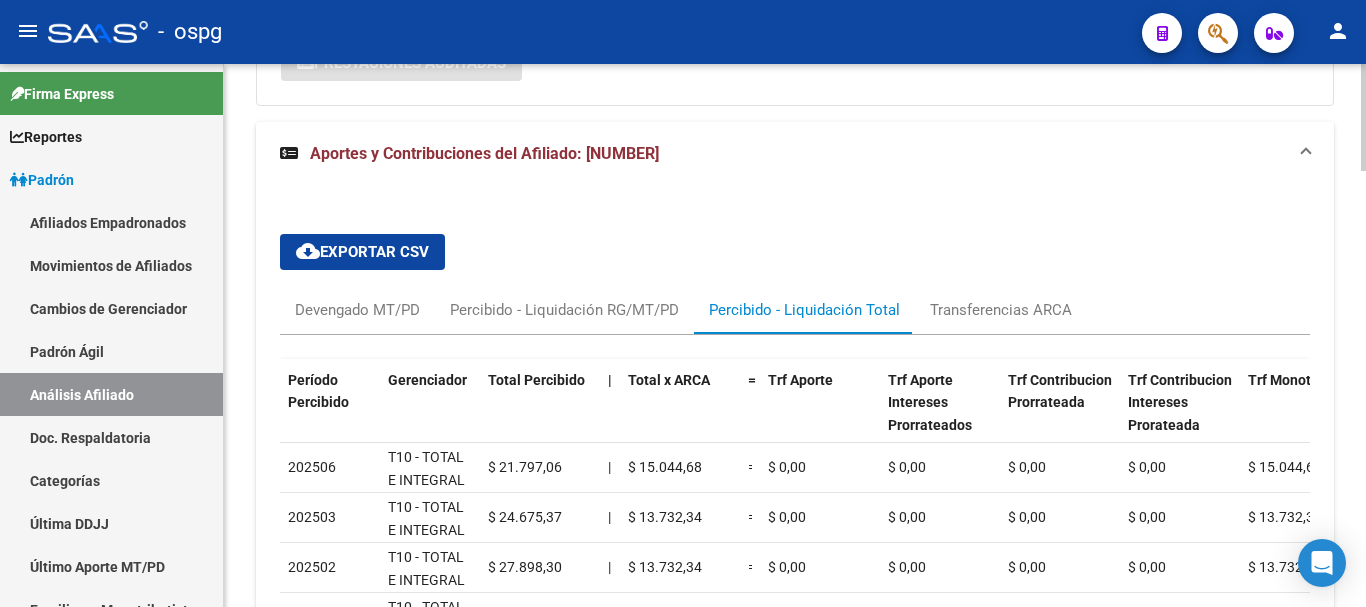 scroll, scrollTop: 1747, scrollLeft: 0, axis: vertical 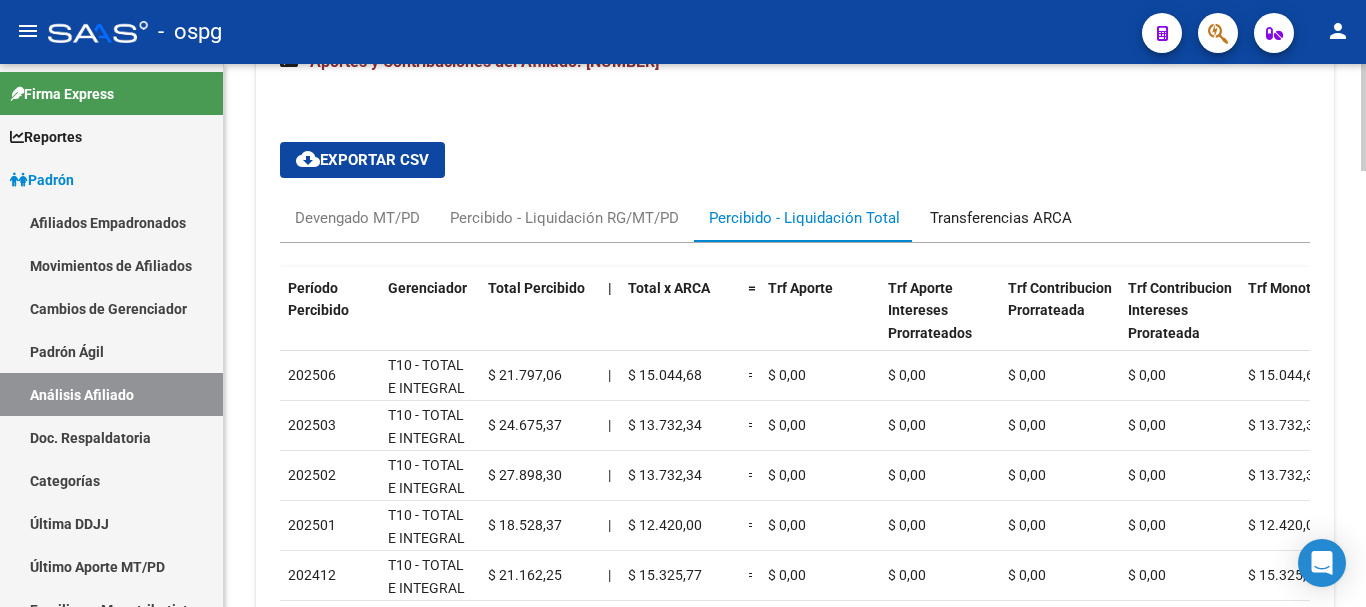 click on "Transferencias ARCA" at bounding box center (1001, 218) 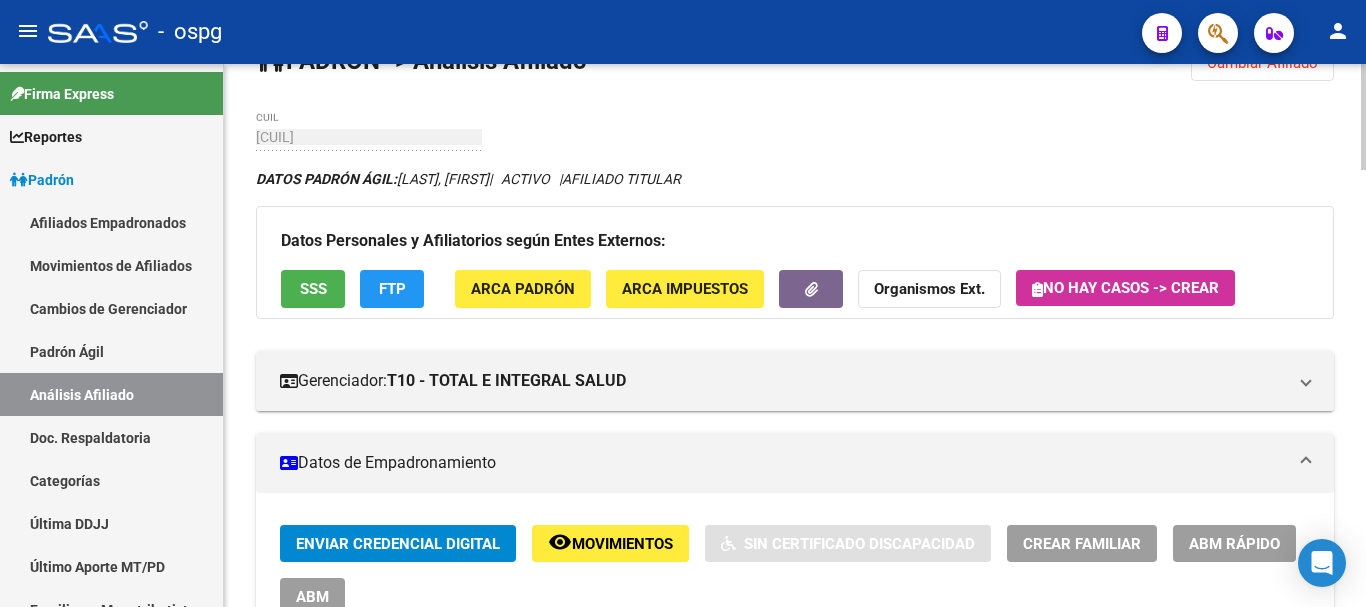 scroll, scrollTop: 26, scrollLeft: 0, axis: vertical 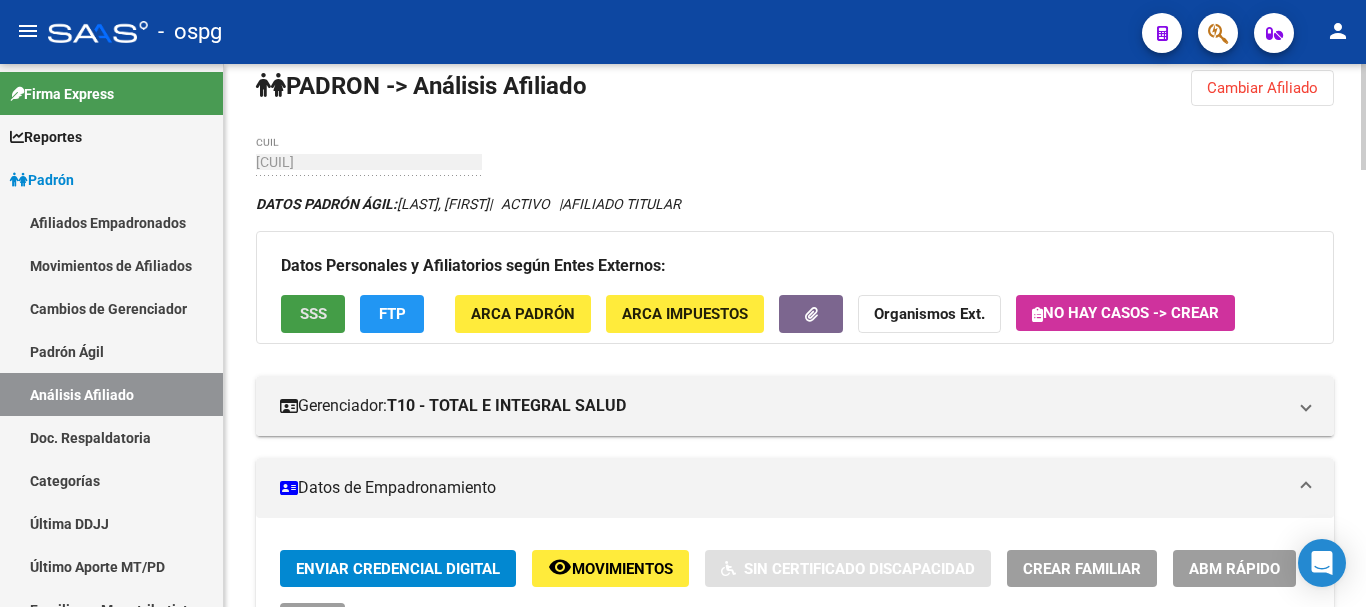 click on "SSS" 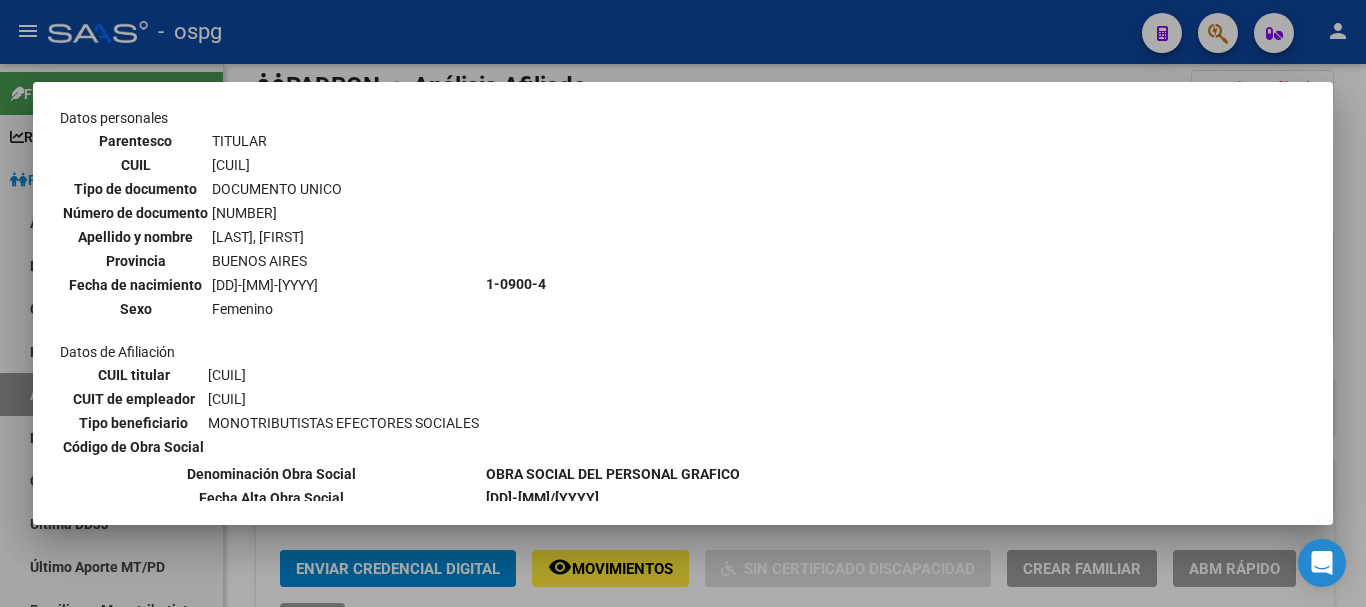 scroll, scrollTop: 243, scrollLeft: 0, axis: vertical 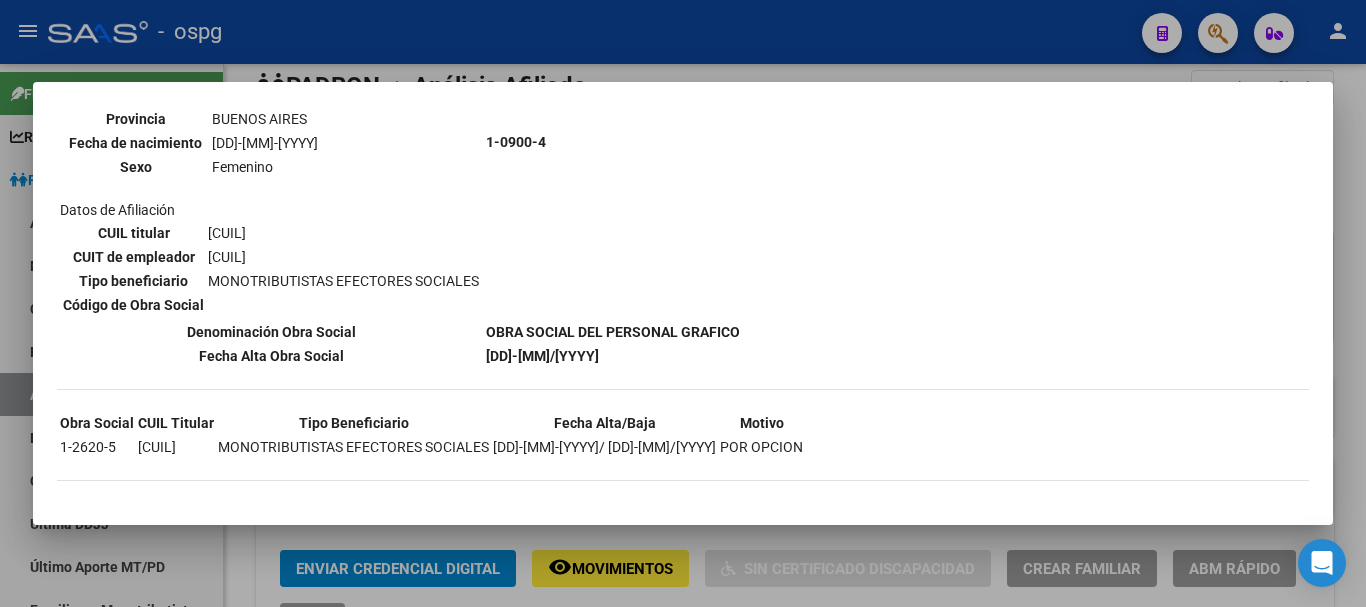 click at bounding box center (683, 303) 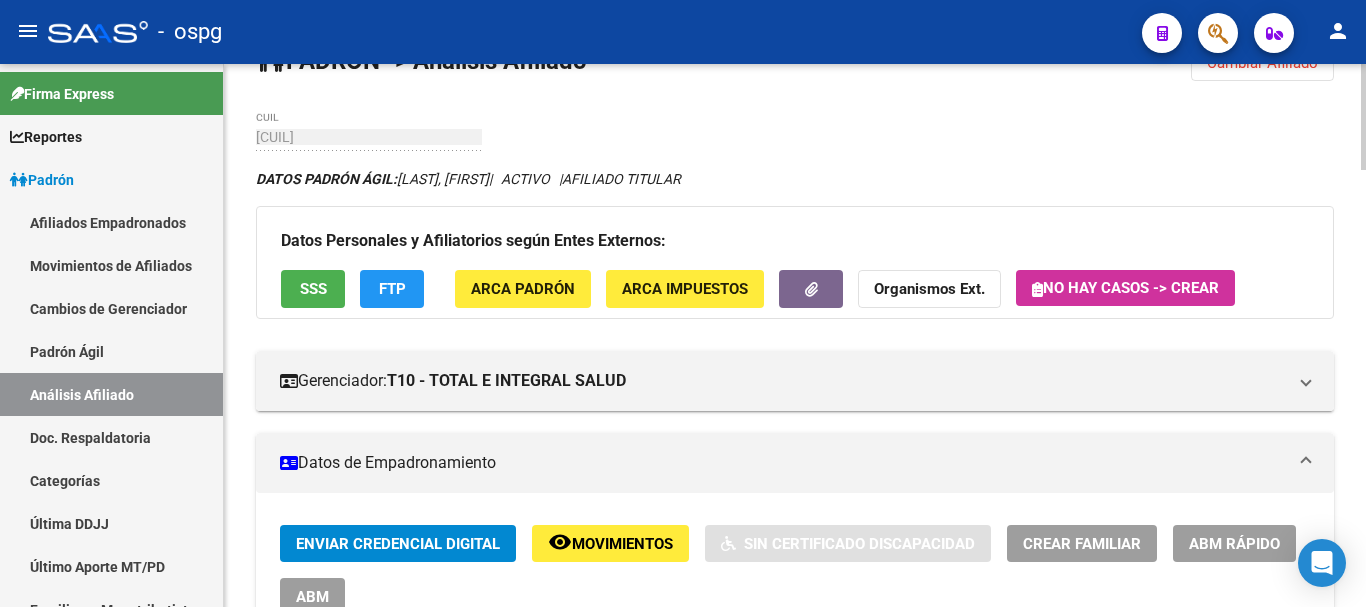 scroll, scrollTop: 100, scrollLeft: 0, axis: vertical 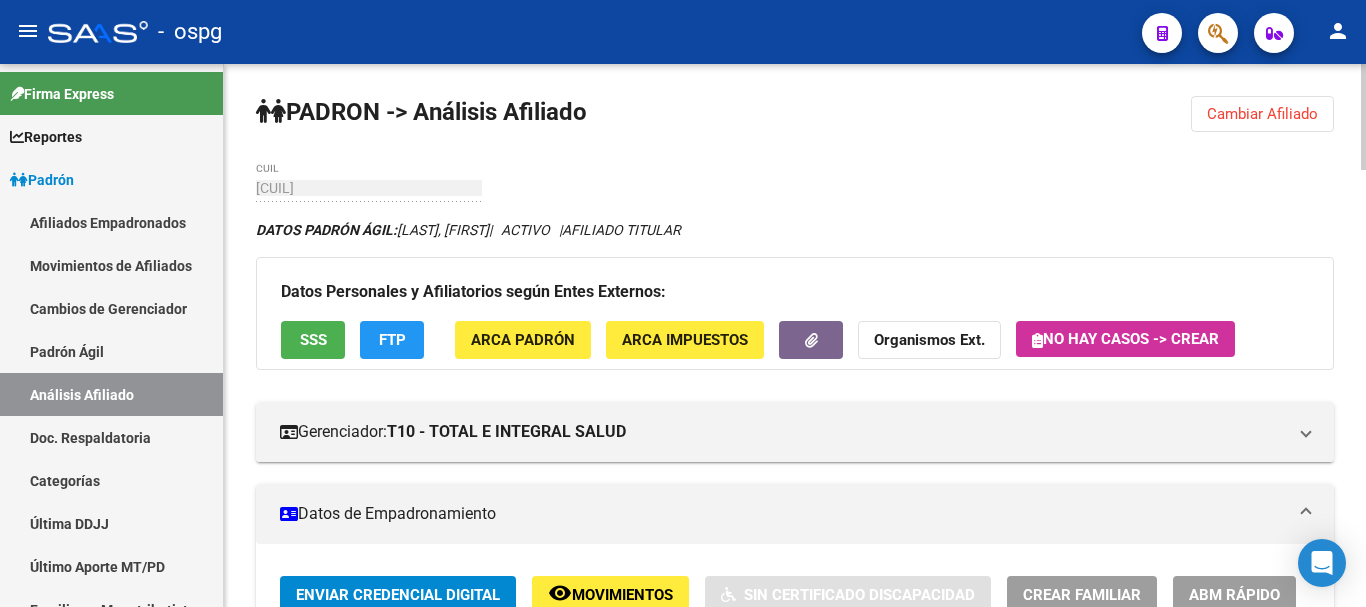 click on "Cambiar Afiliado" 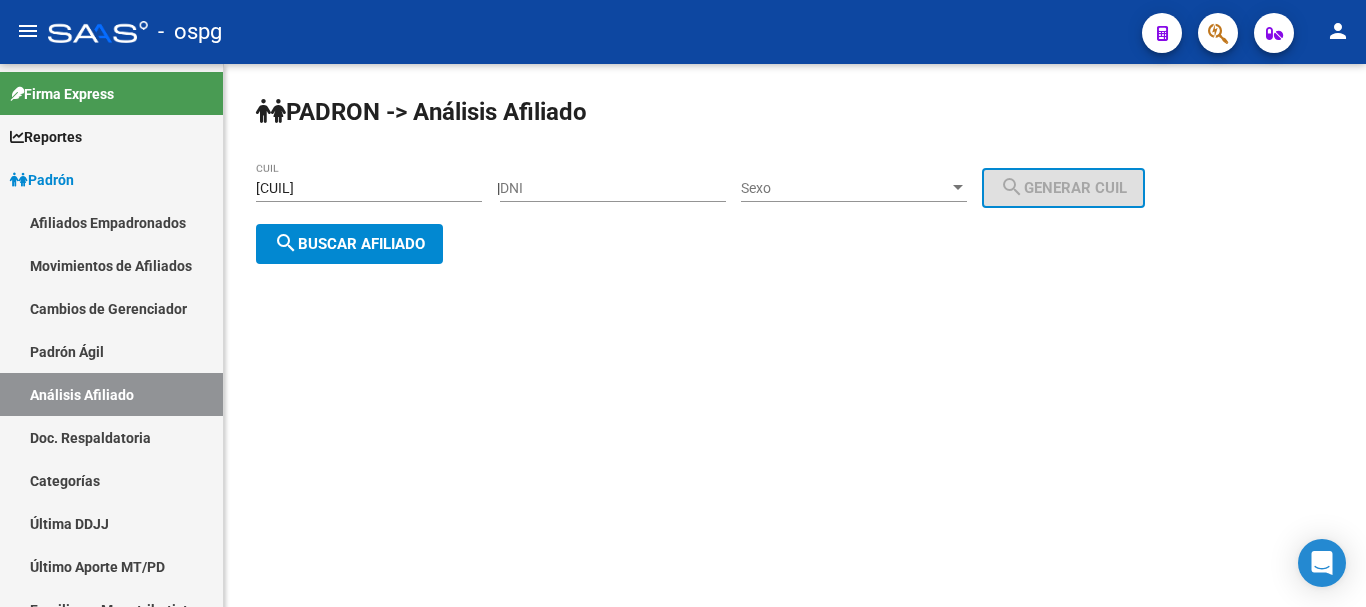 click on "PADRON -> Análisis Afiliado [CUIL] CUIL    |    DNI Sexo Sexo search  Generar CUIL  search  Buscar afiliado" 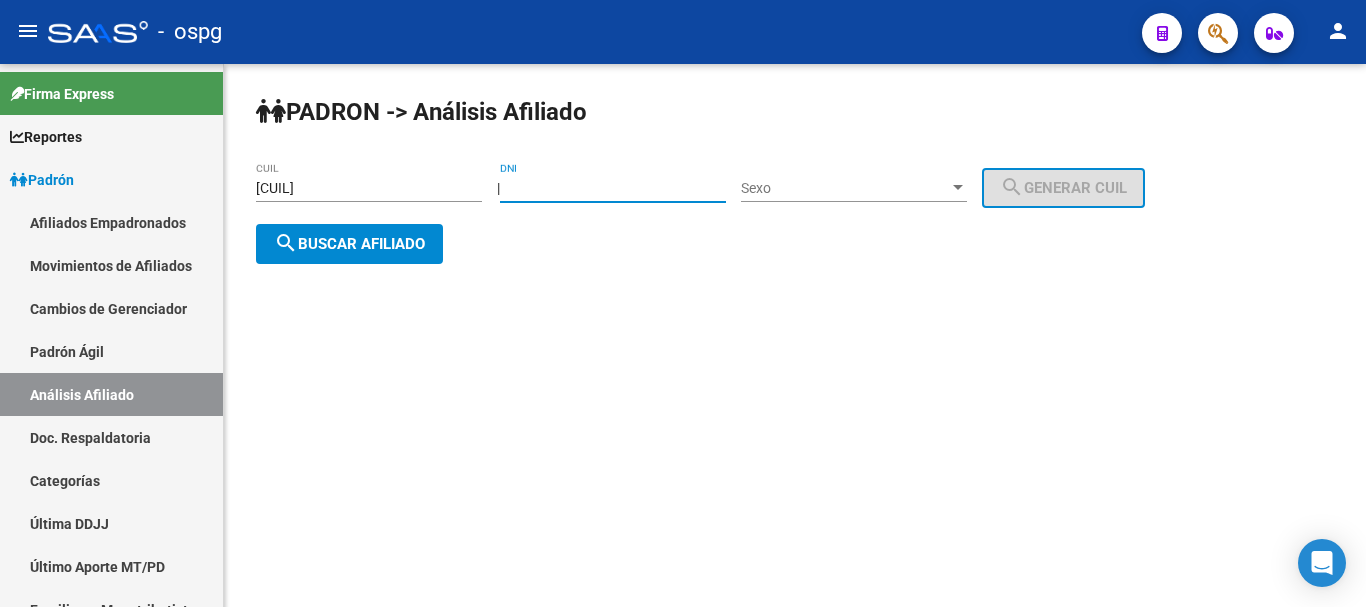 click on "DNI" at bounding box center [613, 188] 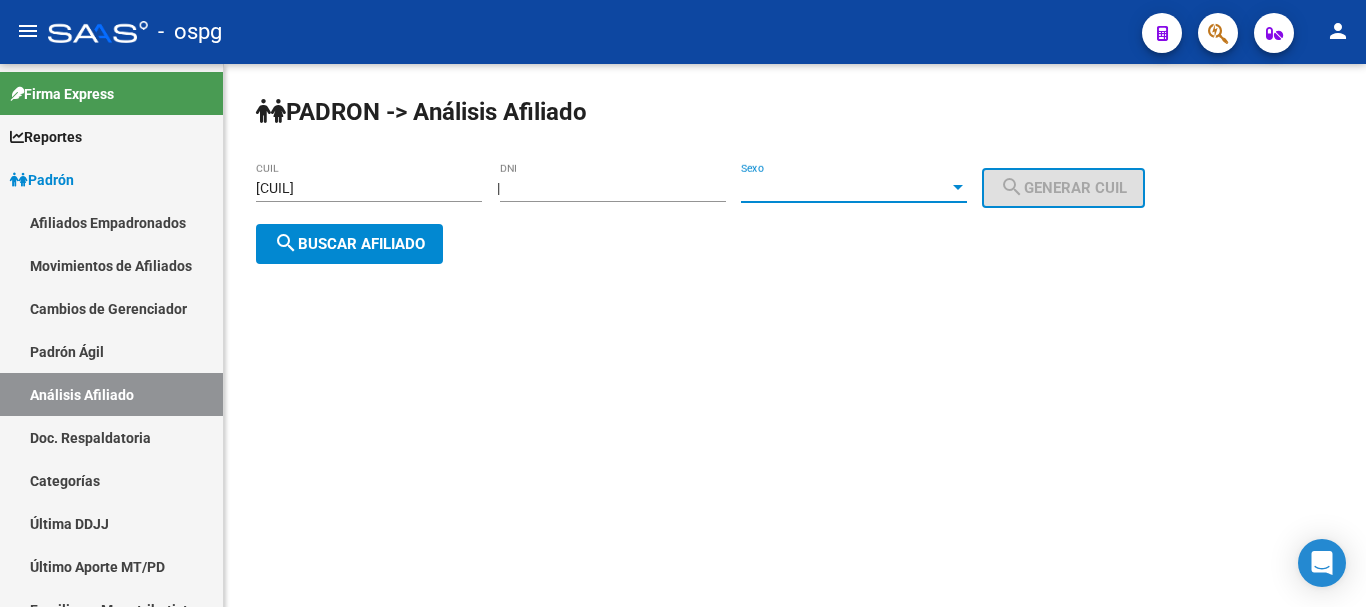 click on "Sexo" at bounding box center (845, 188) 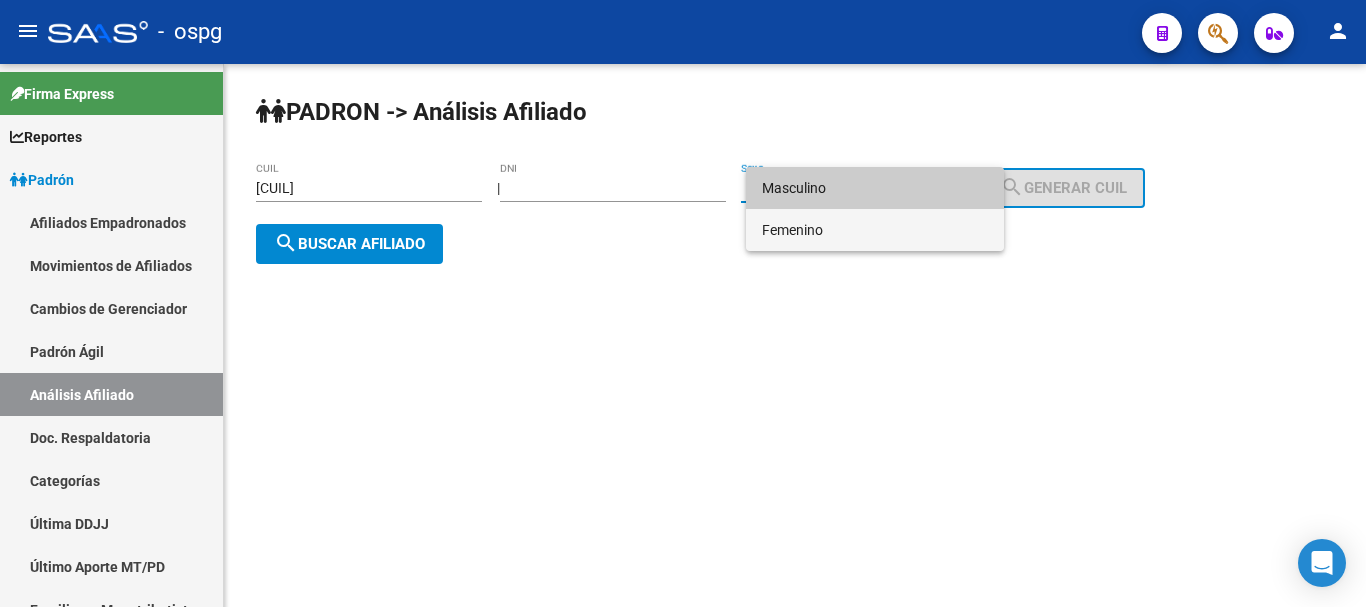 drag, startPoint x: 850, startPoint y: 239, endPoint x: 862, endPoint y: 194, distance: 46.572525 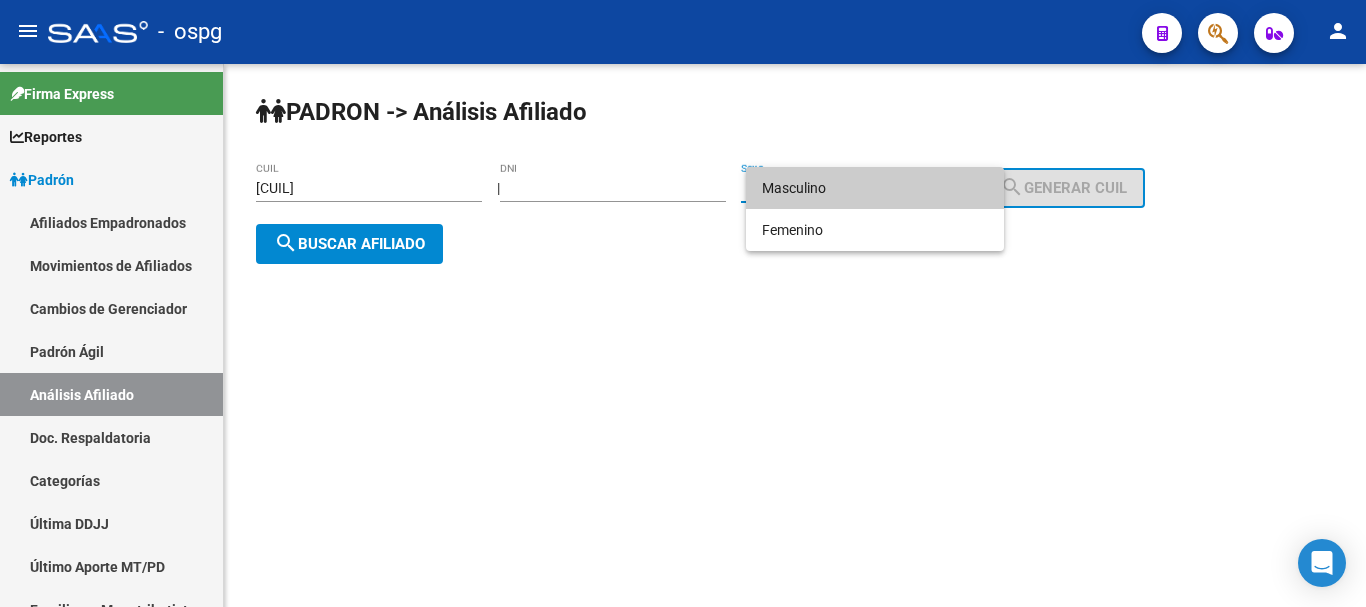 click on "Masculino" at bounding box center [875, 188] 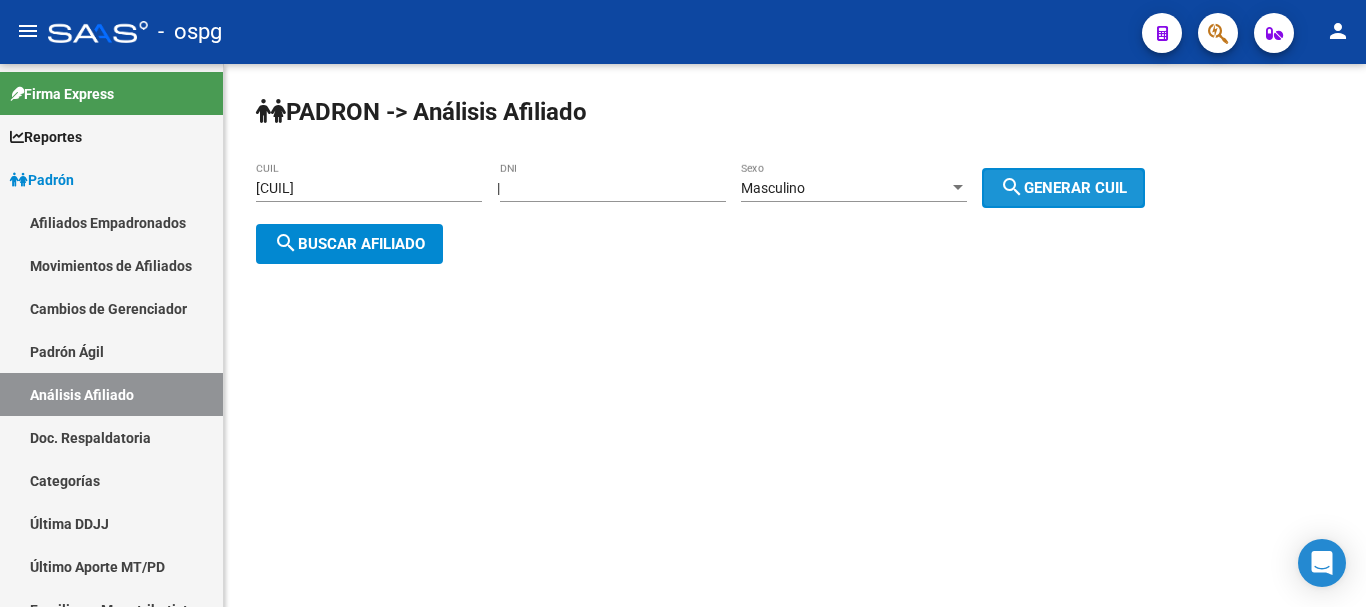 click on "search" 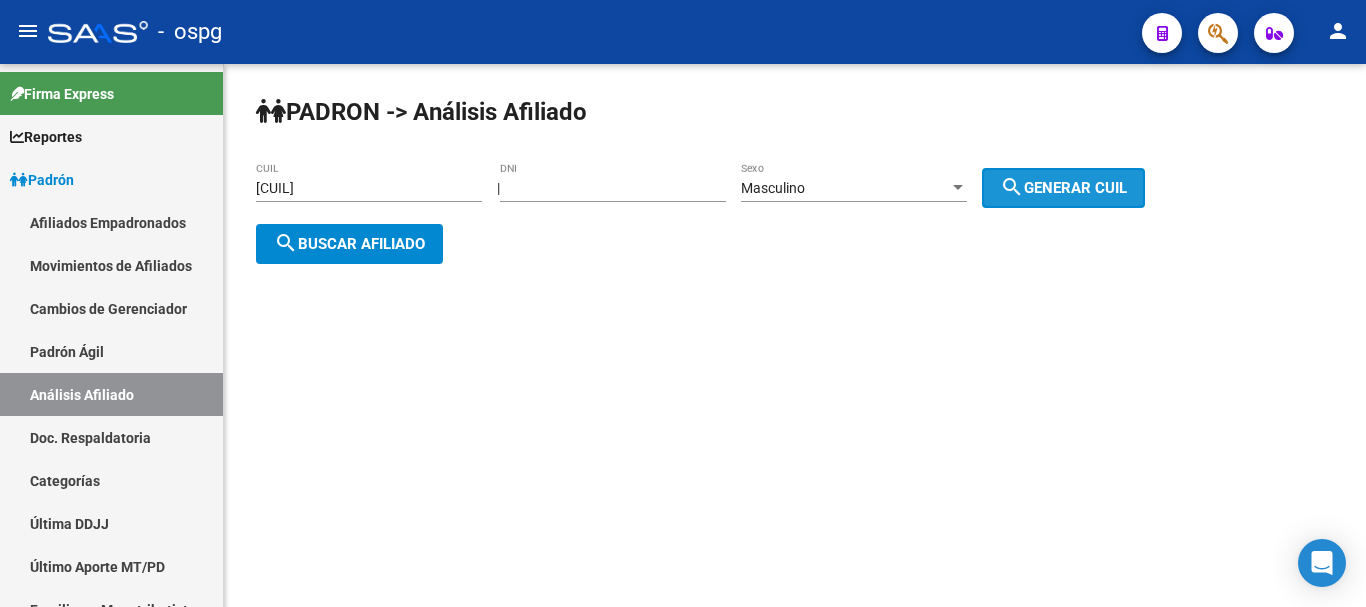 click on "search  Generar CUIL" 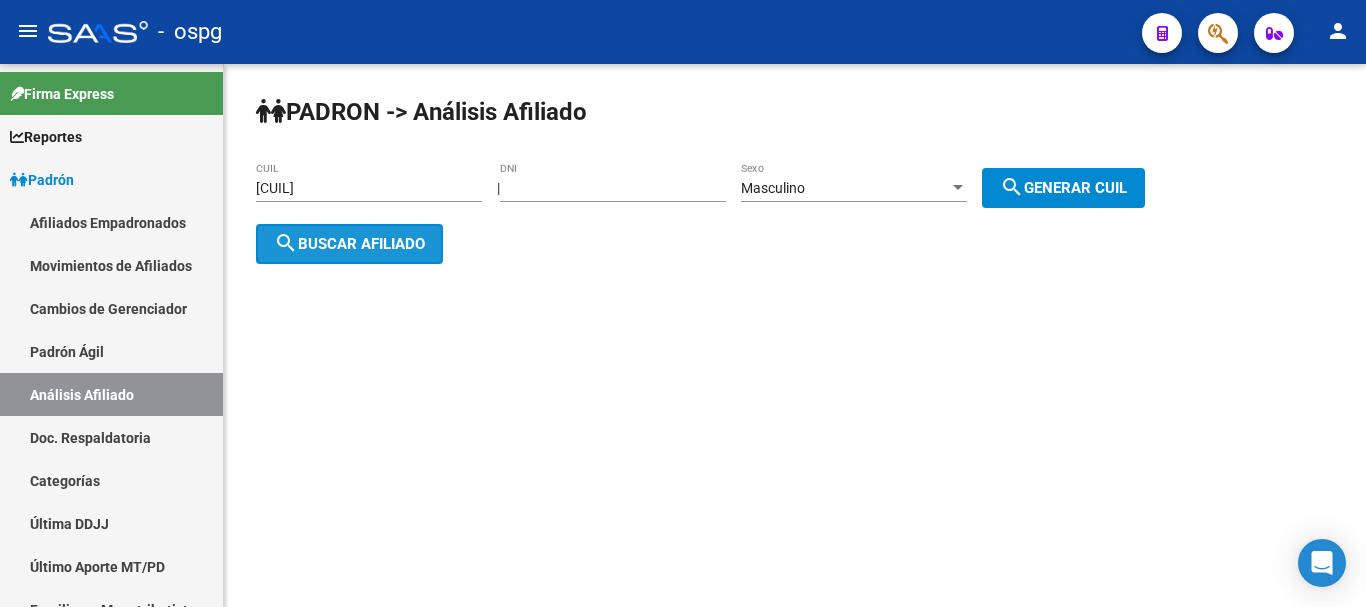 click on "search  Buscar afiliado" 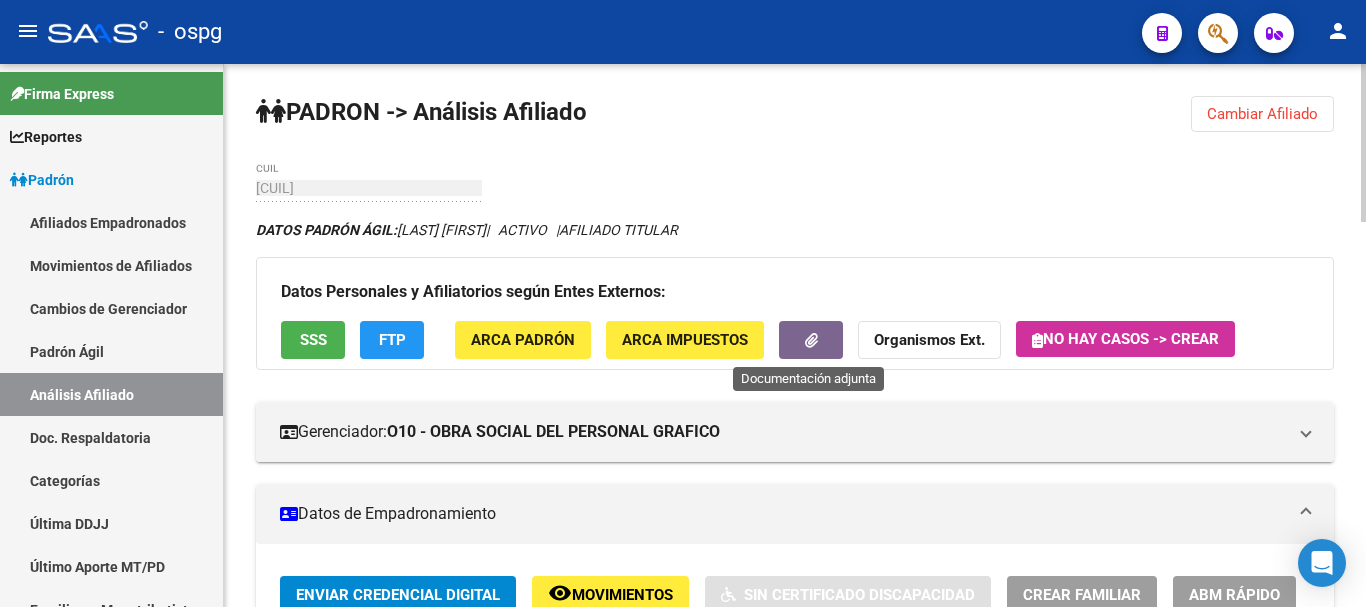 click 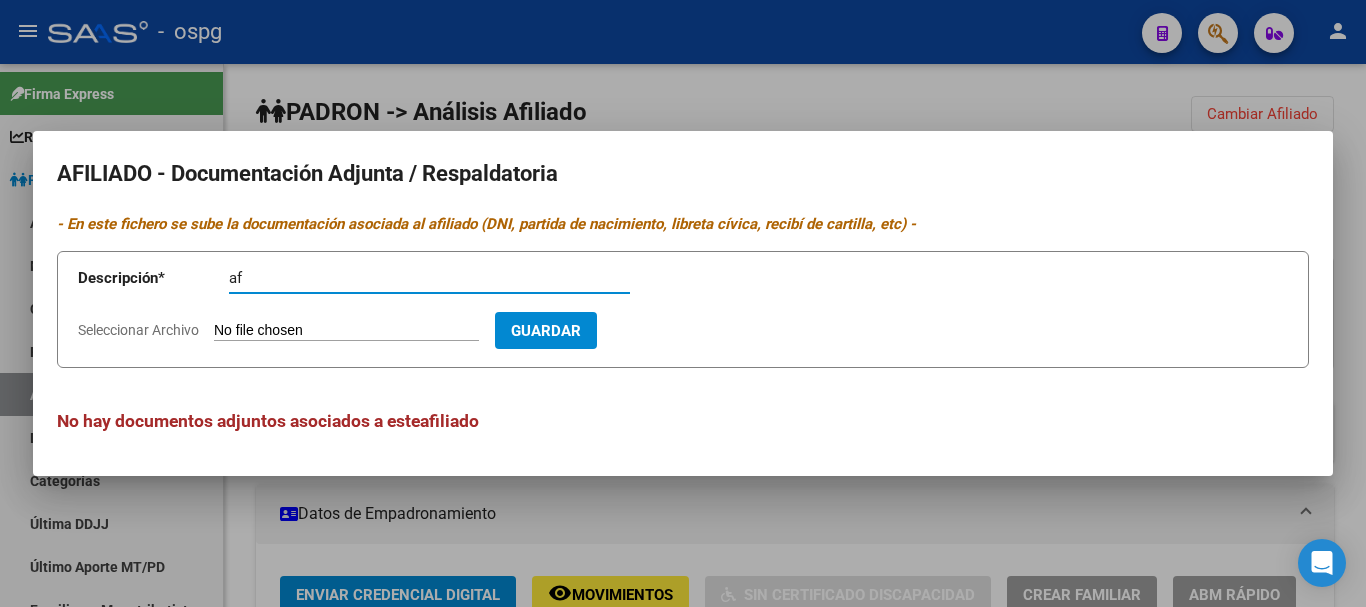 type on "af" 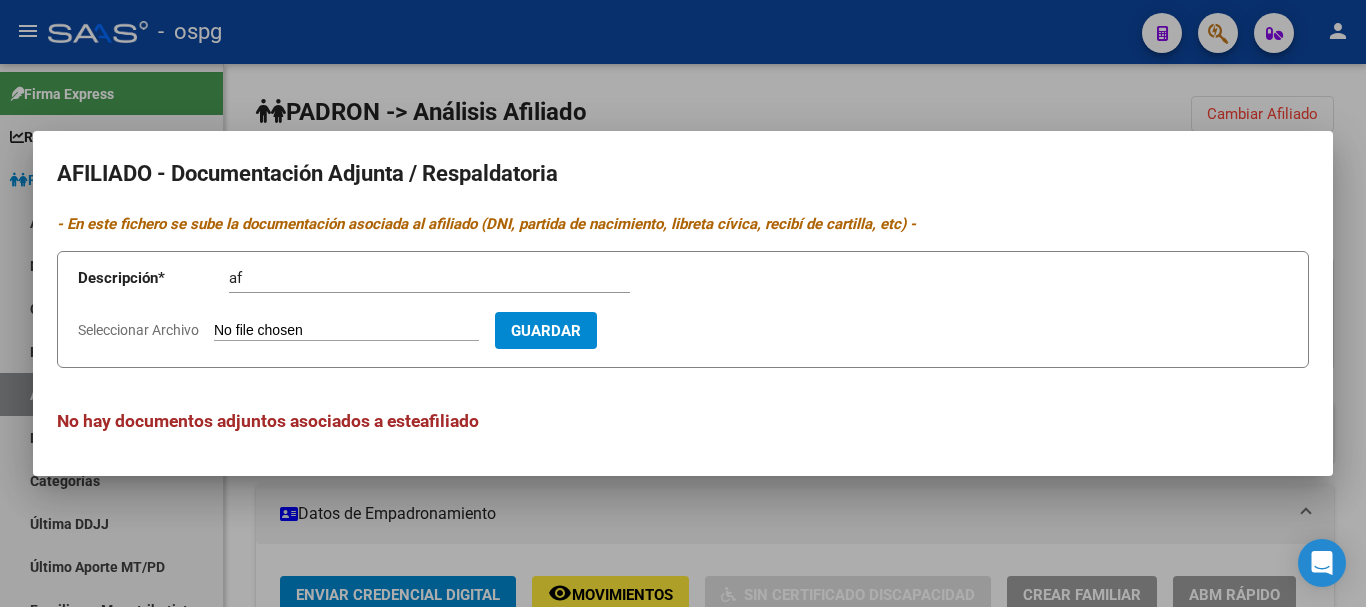 type on "C:\fakepath\20250805212352039.pdf" 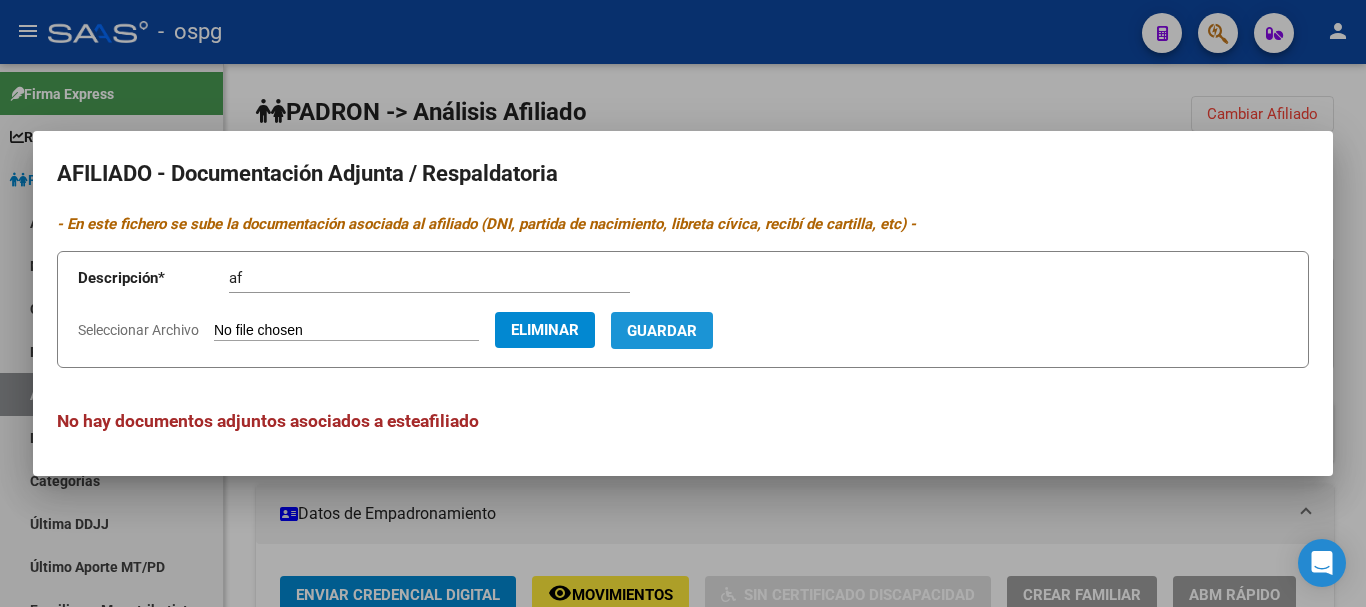 click on "Guardar" at bounding box center [662, 330] 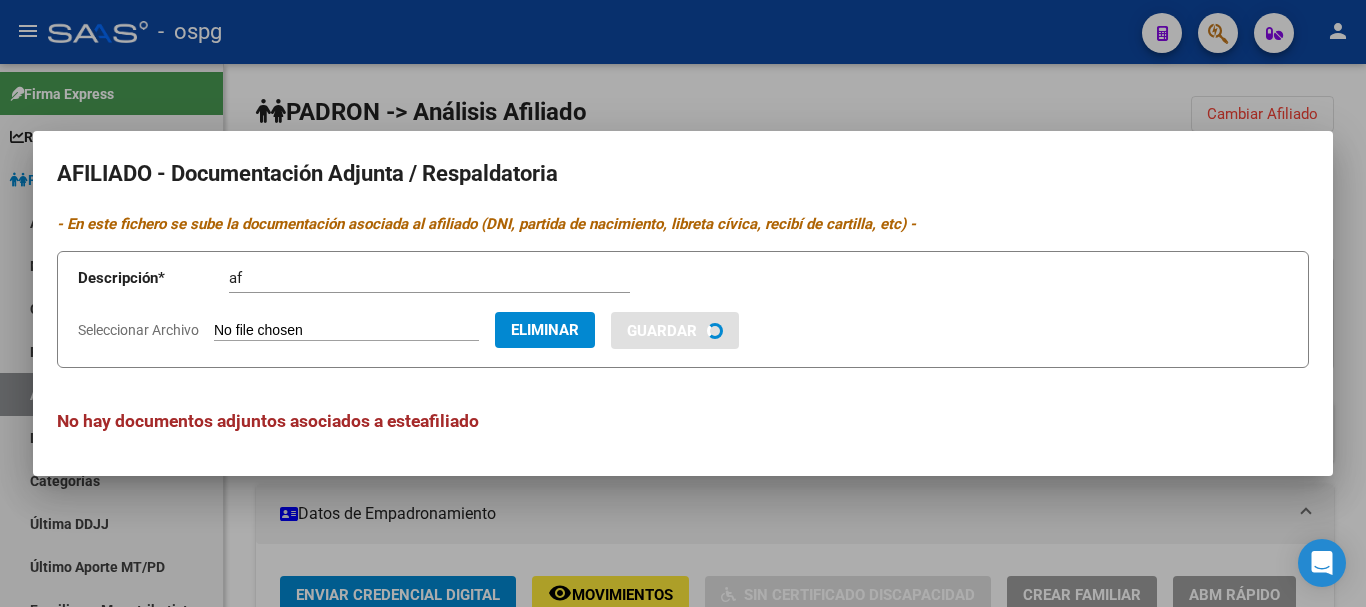 type 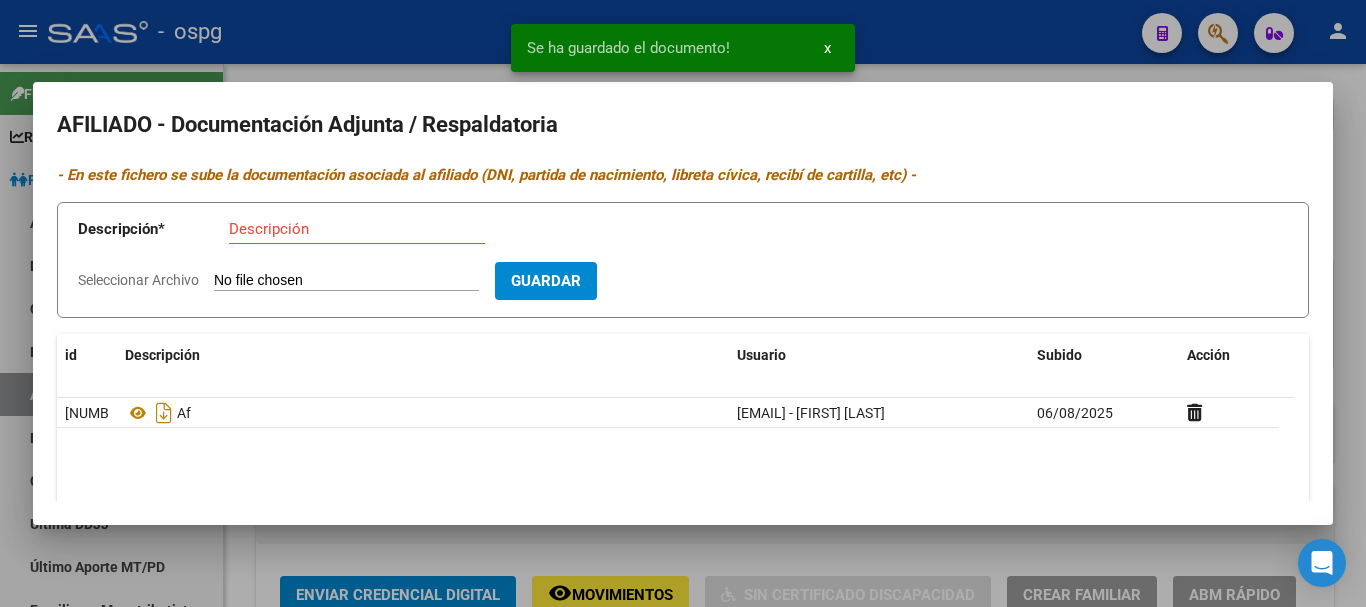 click at bounding box center [683, 303] 